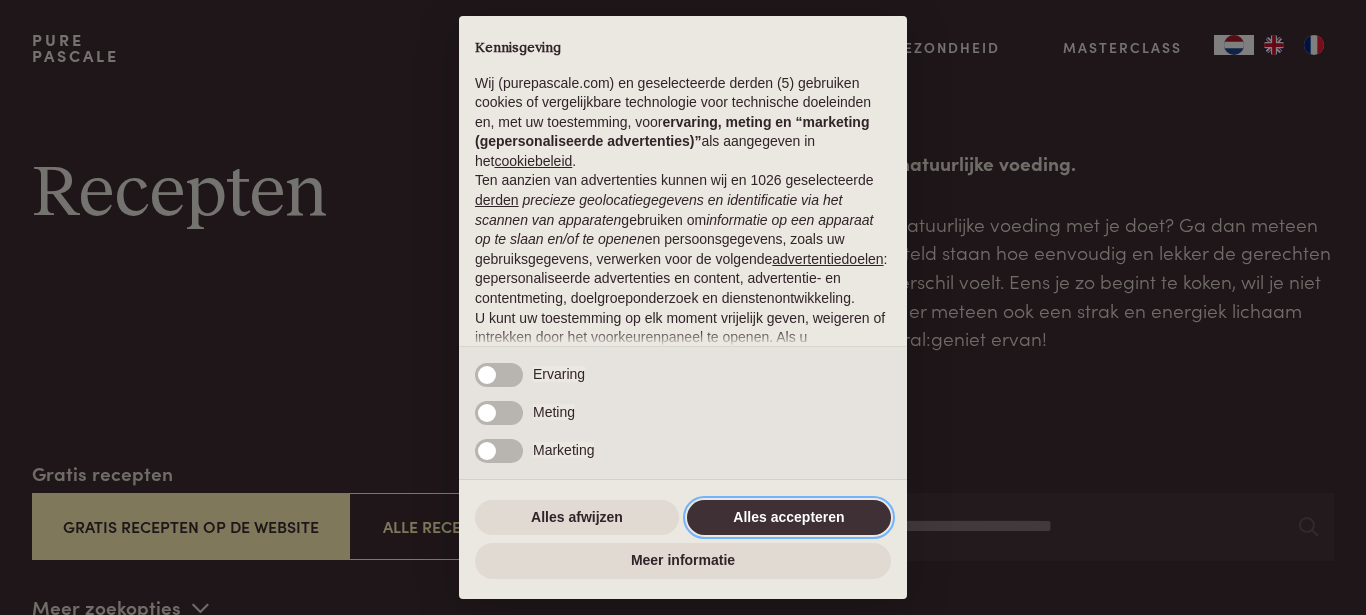 click on "Alles accepteren" at bounding box center [789, 518] 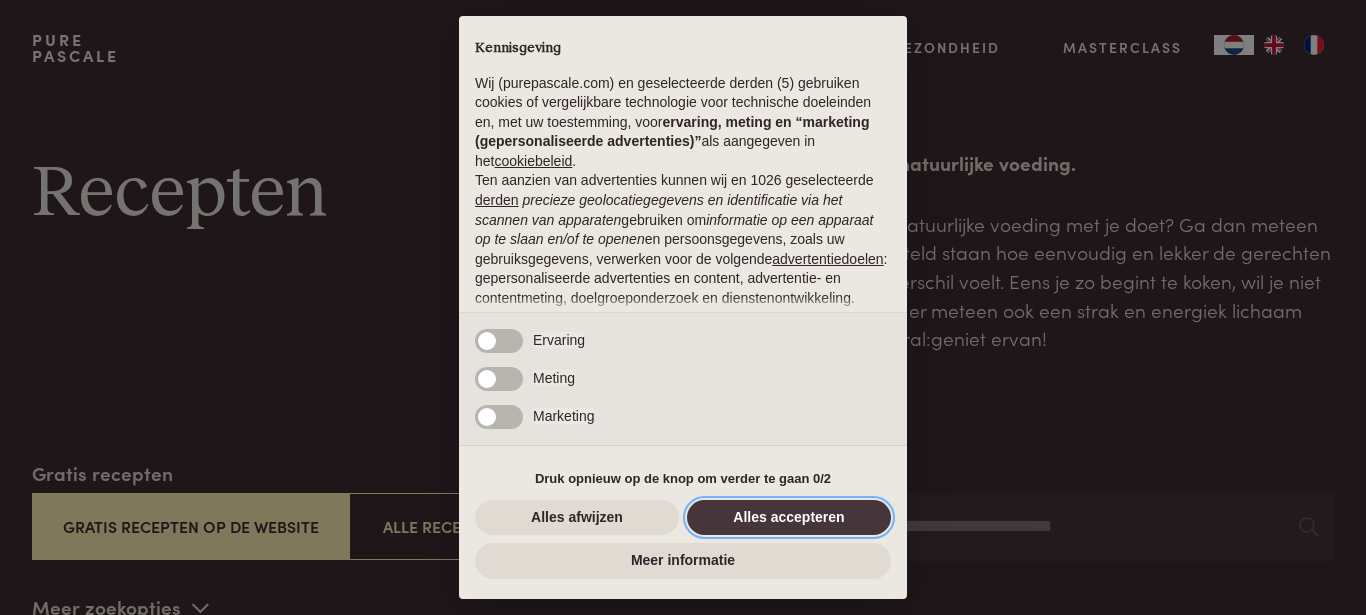 scroll, scrollTop: 0, scrollLeft: 0, axis: both 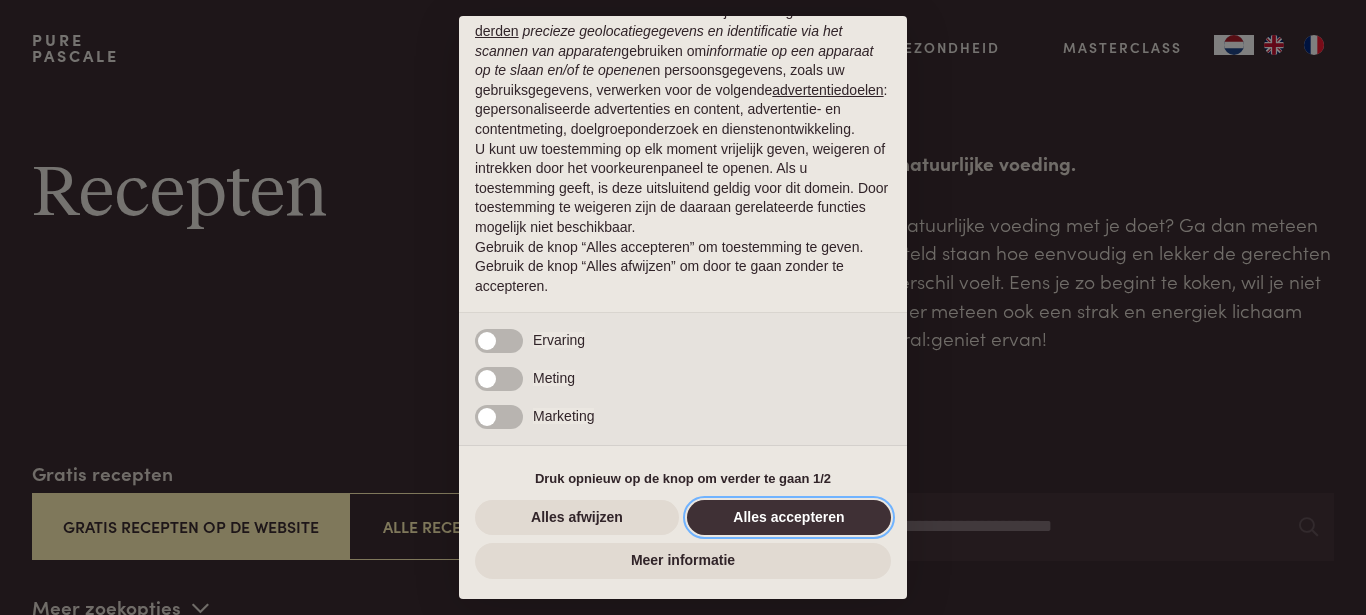 click on "Alles accepteren" at bounding box center [789, 518] 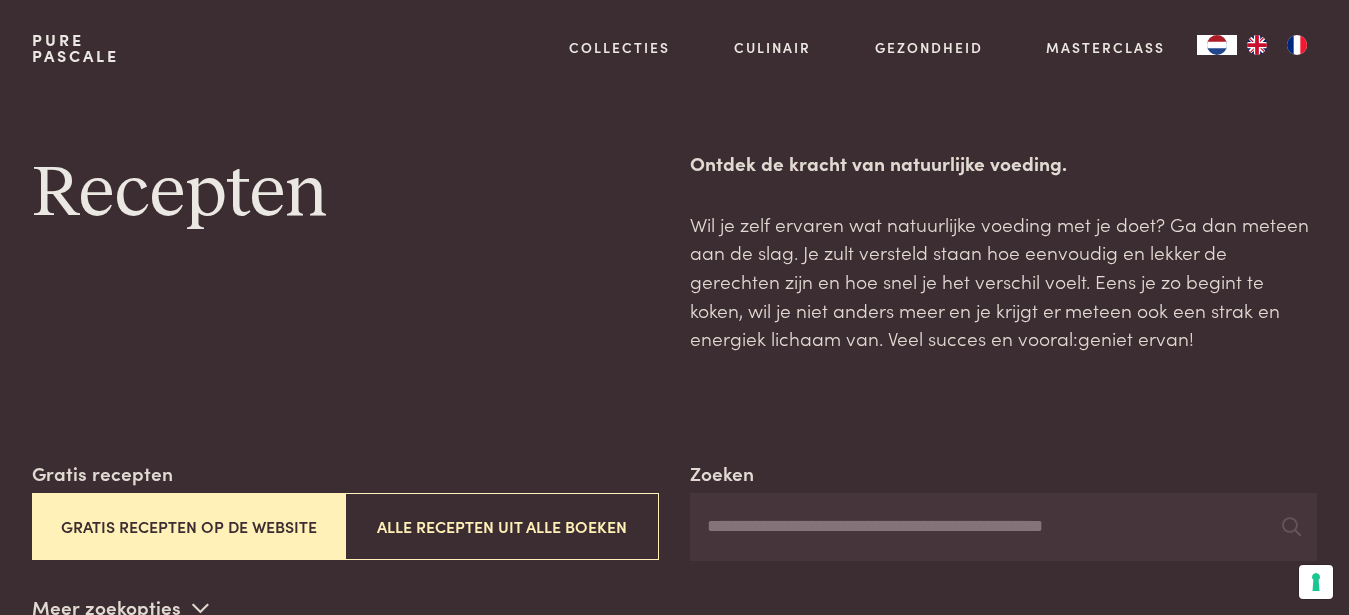 click on "Gratis recepten op de website" at bounding box center (188, 526) 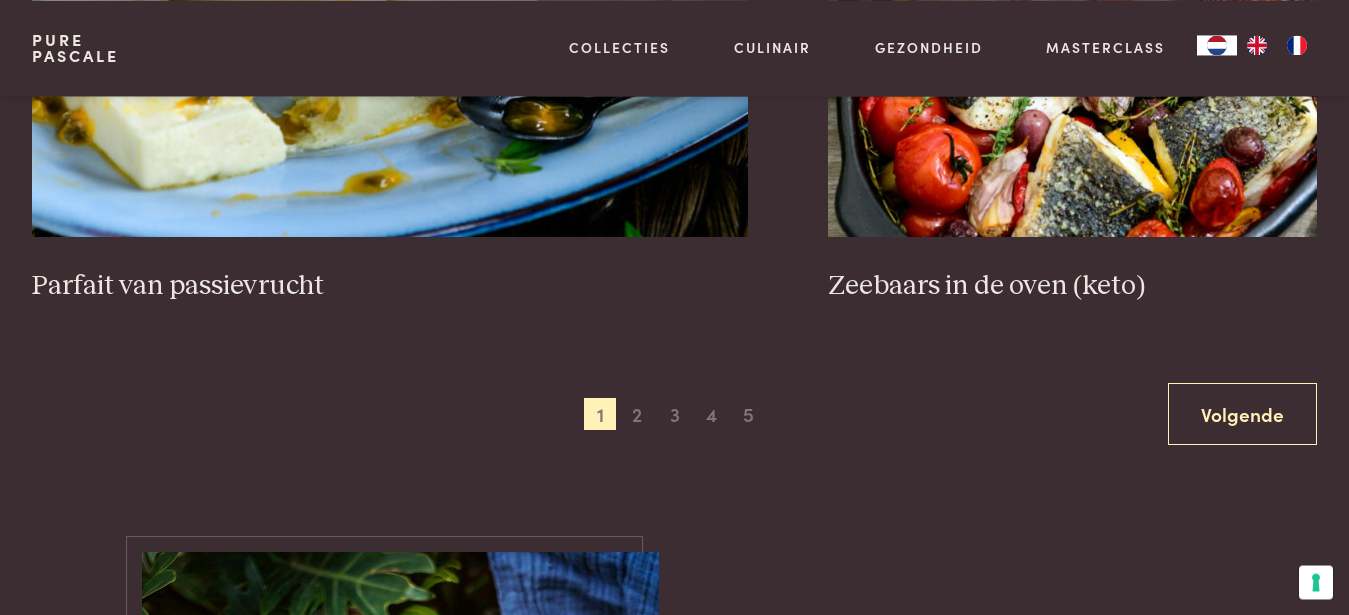 scroll, scrollTop: 3621, scrollLeft: 0, axis: vertical 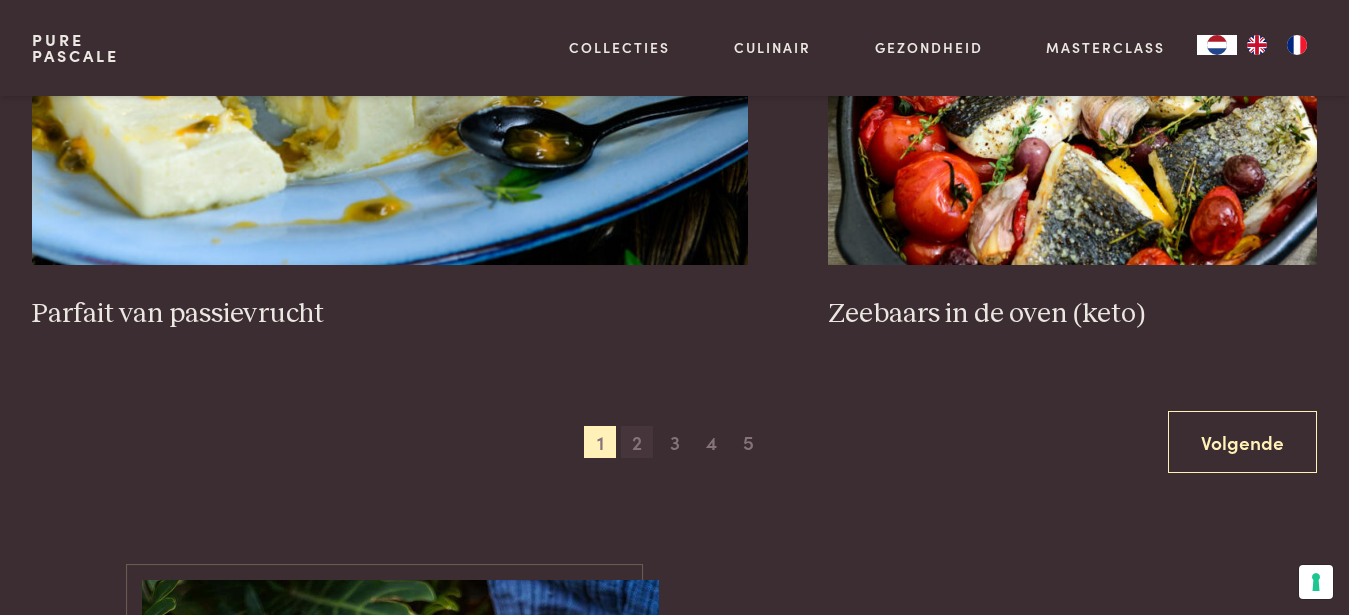 click on "2" at bounding box center [637, 442] 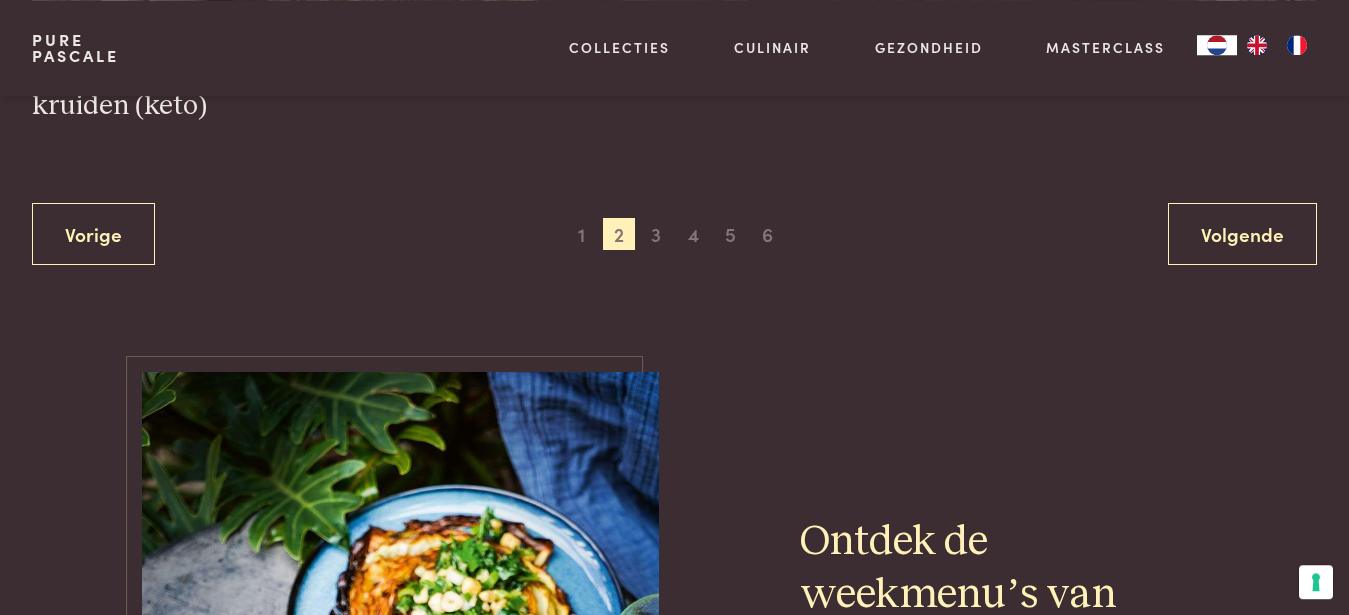 scroll, scrollTop: 3927, scrollLeft: 0, axis: vertical 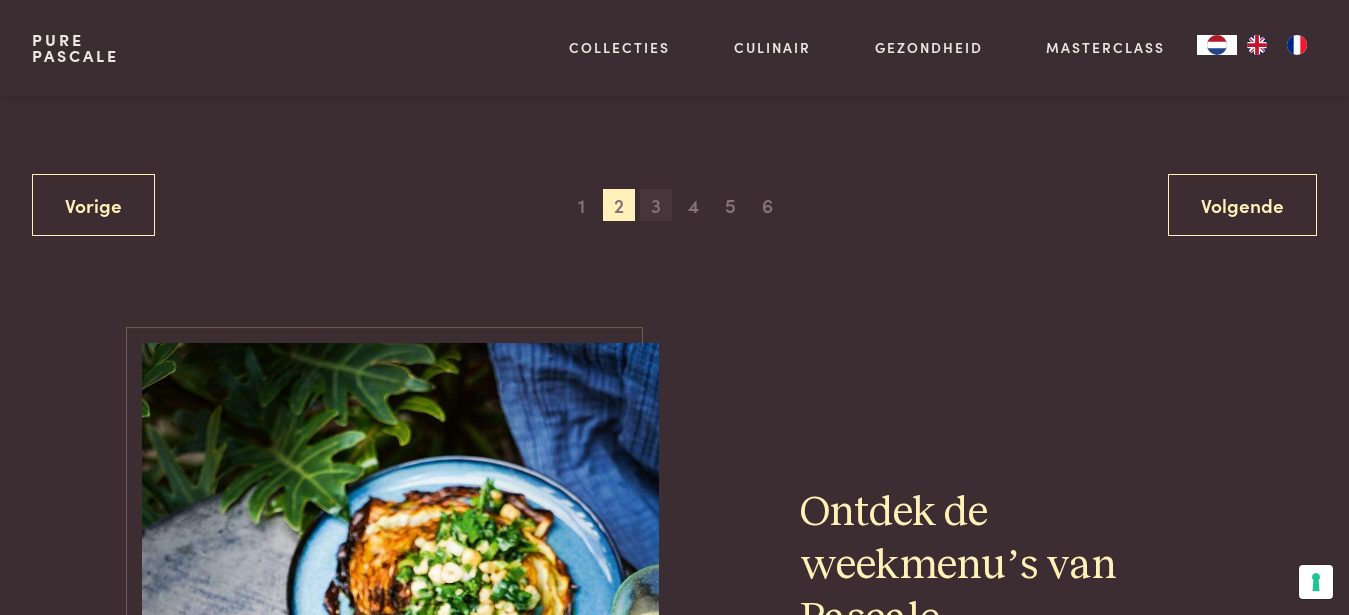 click on "3" at bounding box center [656, 205] 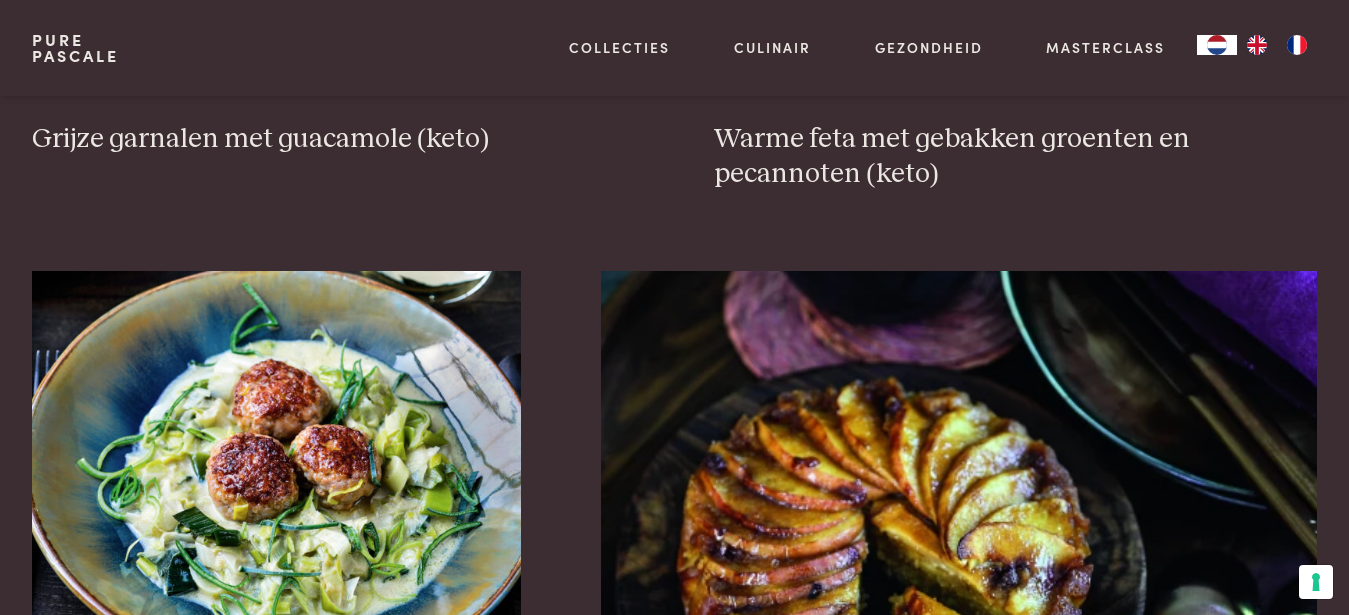 scroll, scrollTop: 2907, scrollLeft: 0, axis: vertical 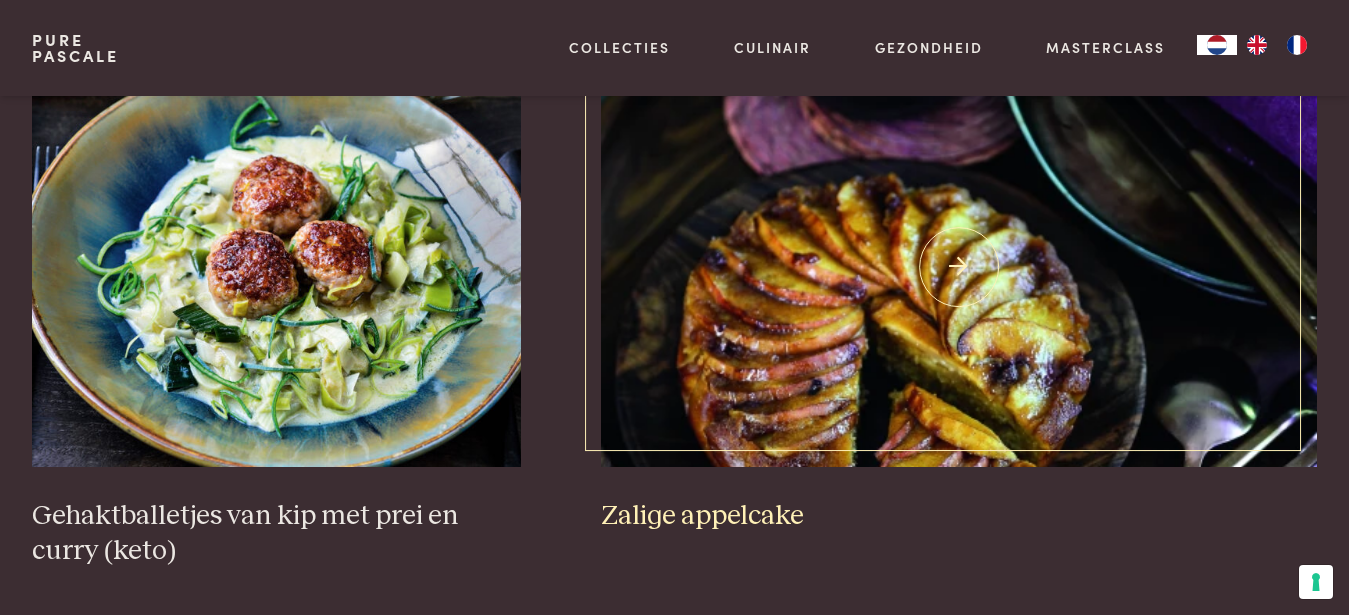 click on "Zalige appelcake" at bounding box center (959, 516) 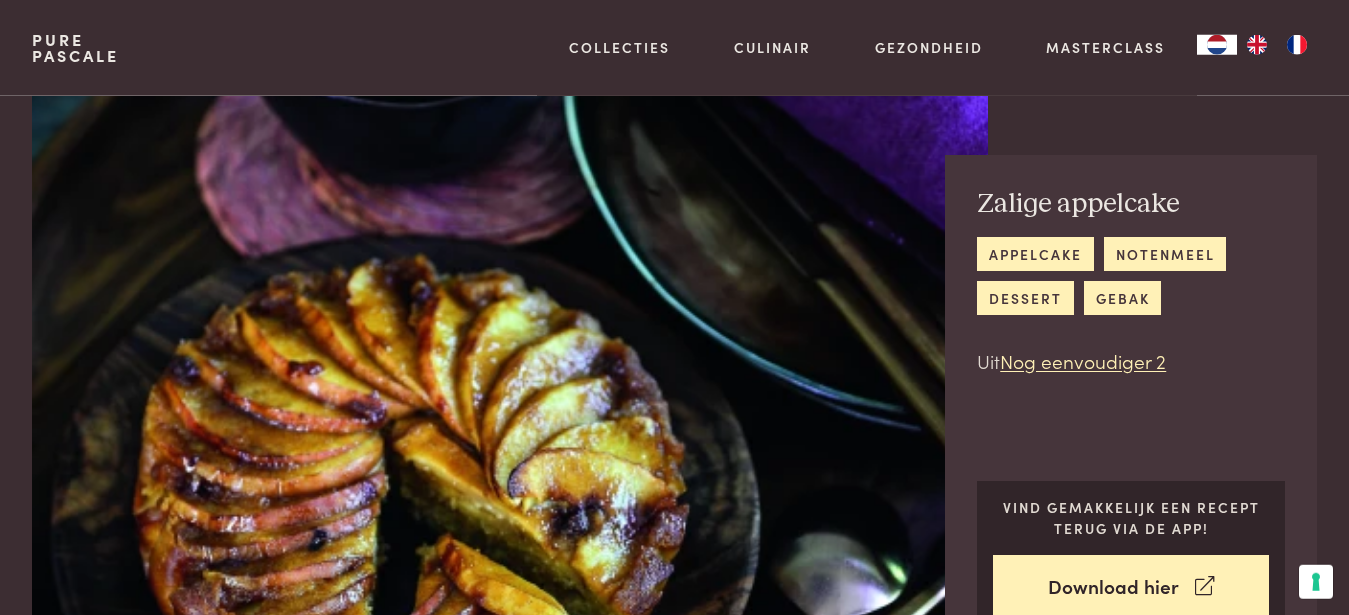 scroll, scrollTop: 0, scrollLeft: 0, axis: both 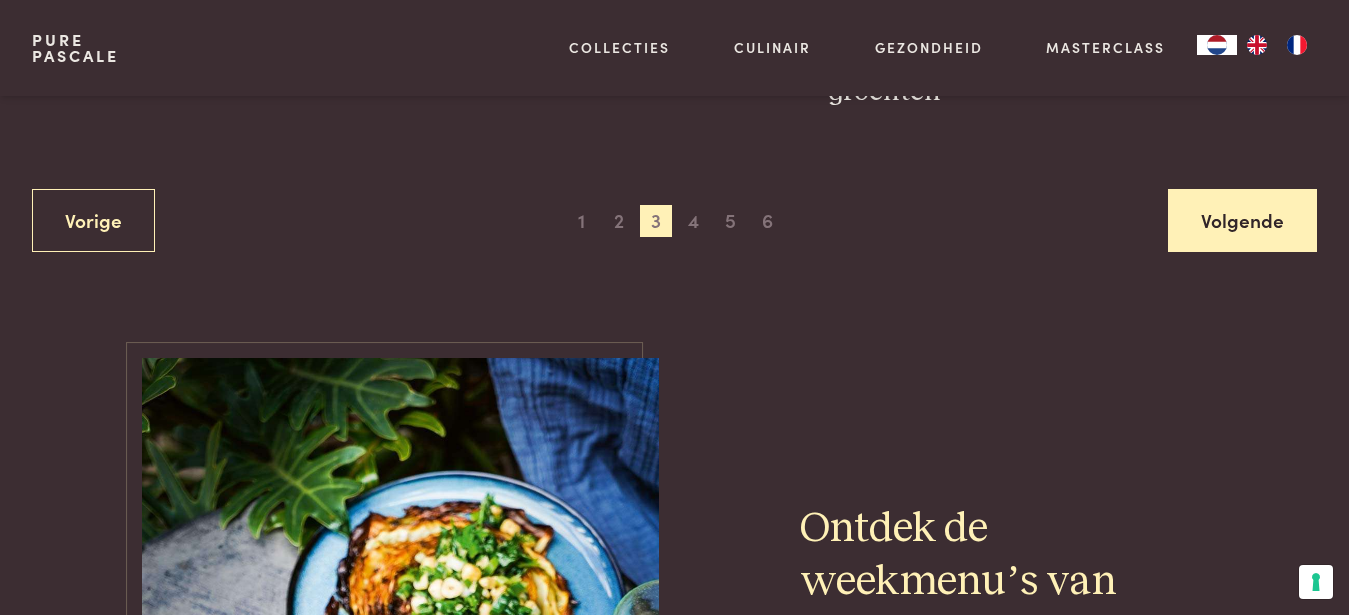click on "Volgende" at bounding box center (1242, 220) 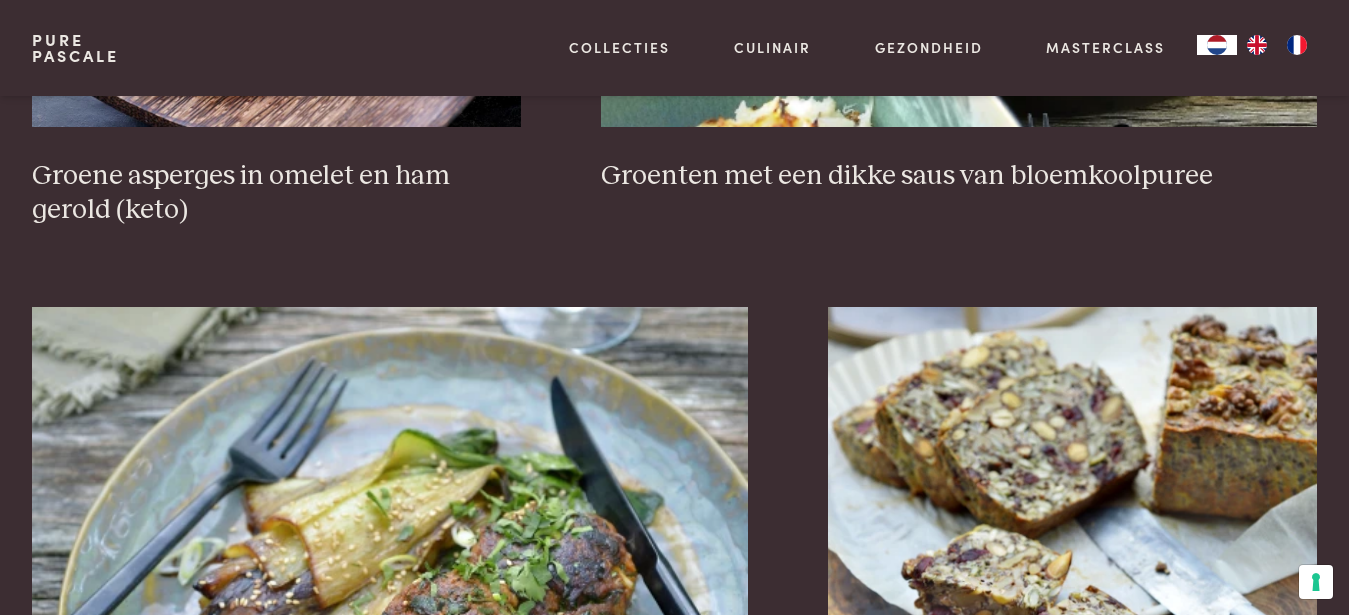 scroll, scrollTop: 3519, scrollLeft: 0, axis: vertical 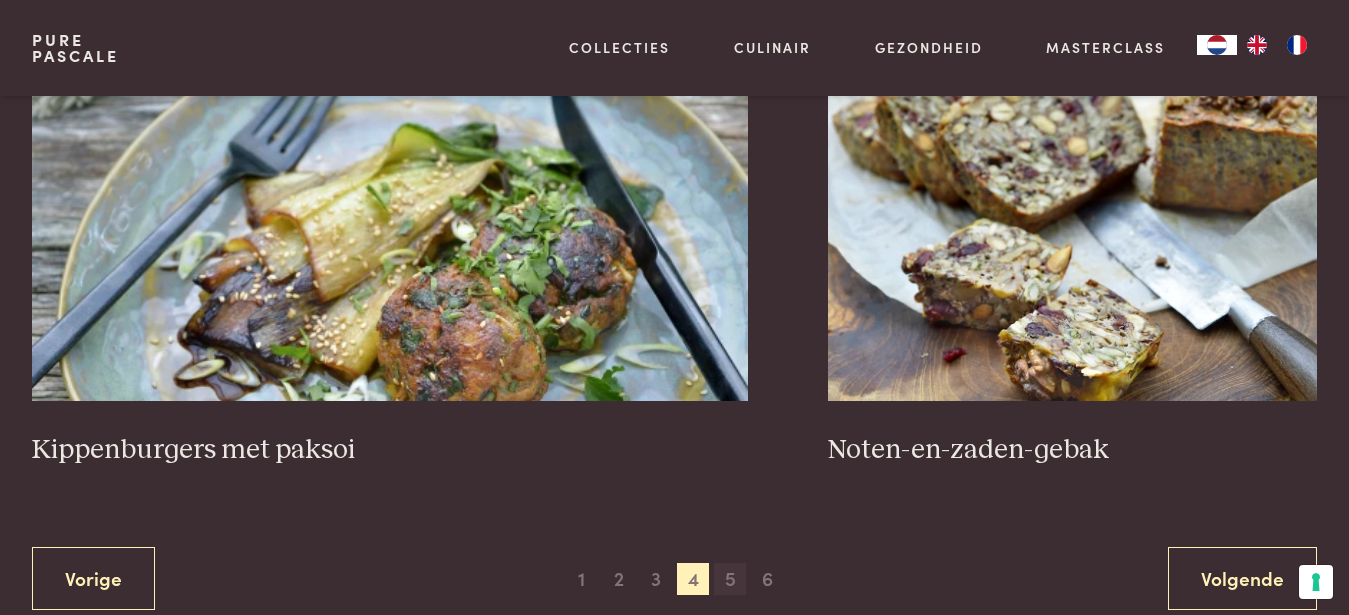 click on "5" at bounding box center [730, 579] 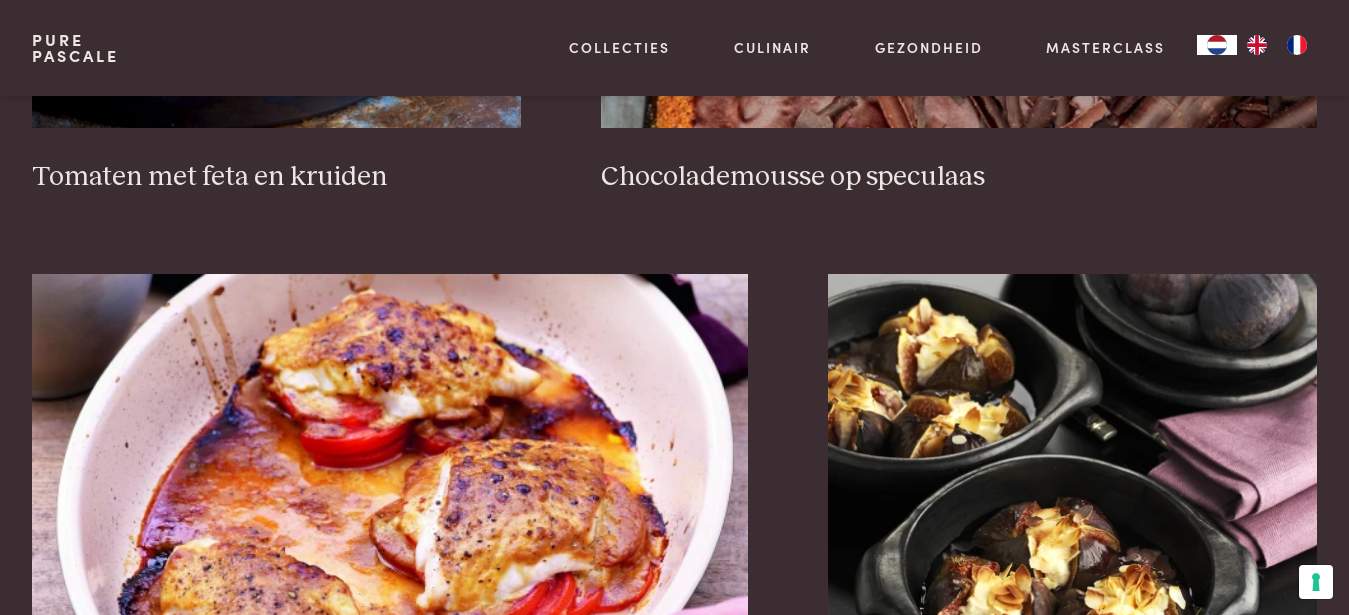 scroll, scrollTop: 3518, scrollLeft: 0, axis: vertical 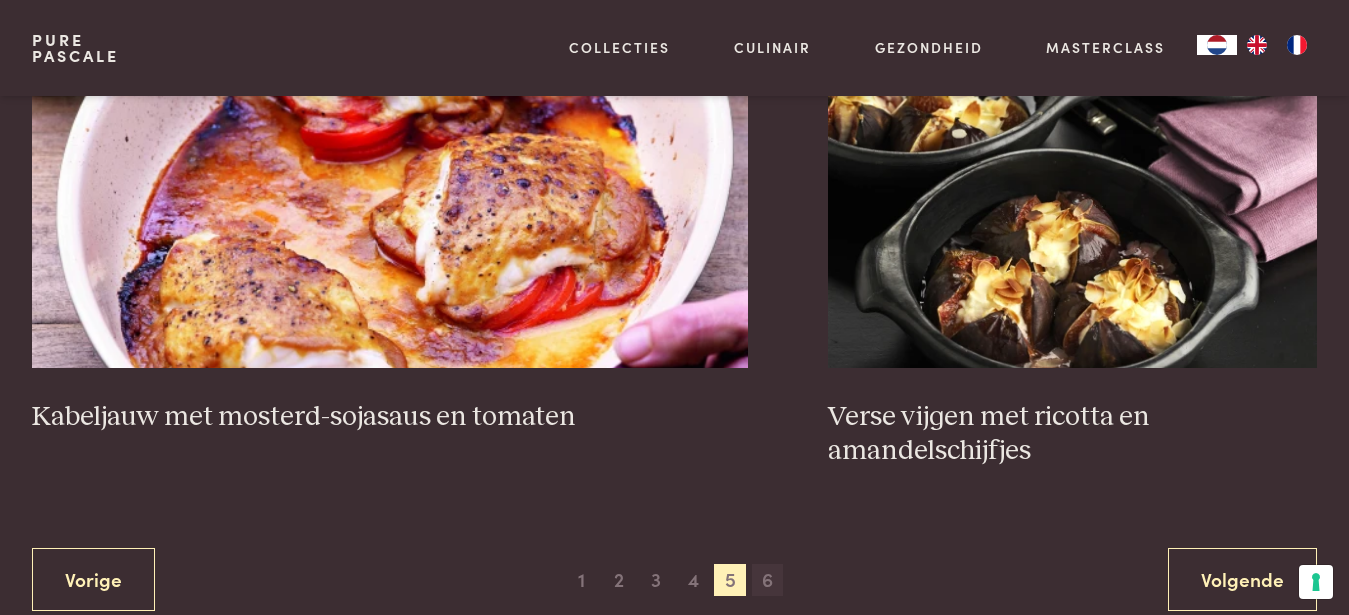 click on "6" at bounding box center [768, 580] 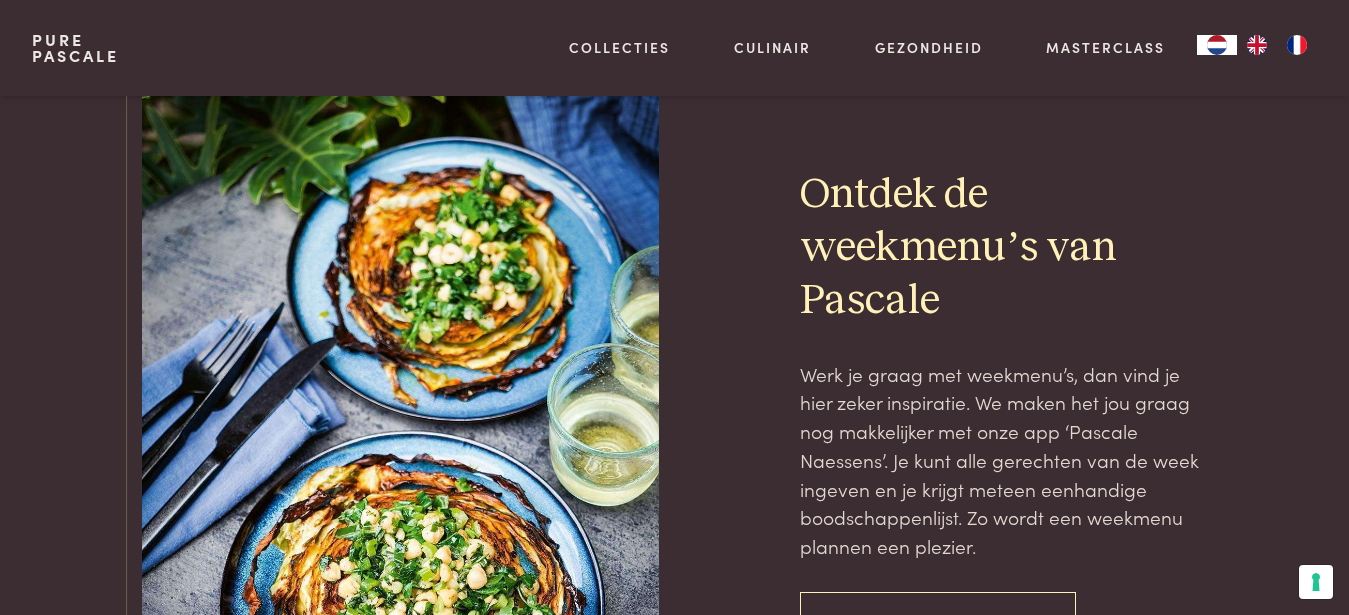 scroll, scrollTop: 765, scrollLeft: 0, axis: vertical 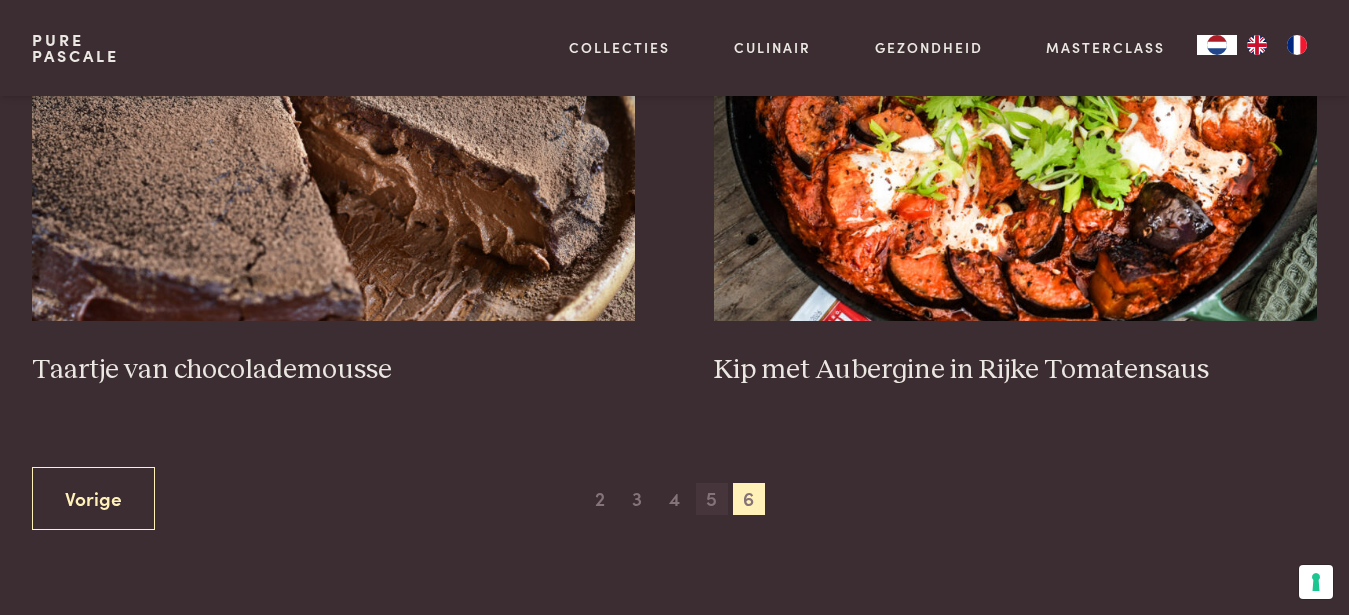 click on "5" at bounding box center [712, 499] 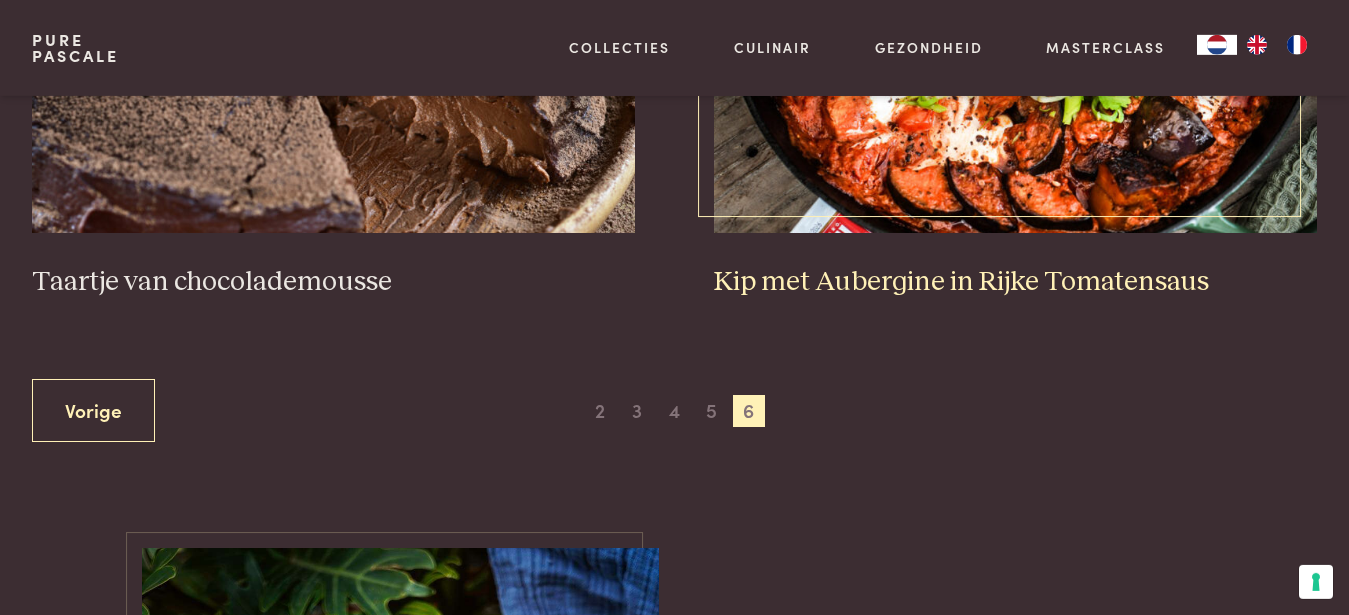 scroll, scrollTop: 968, scrollLeft: 0, axis: vertical 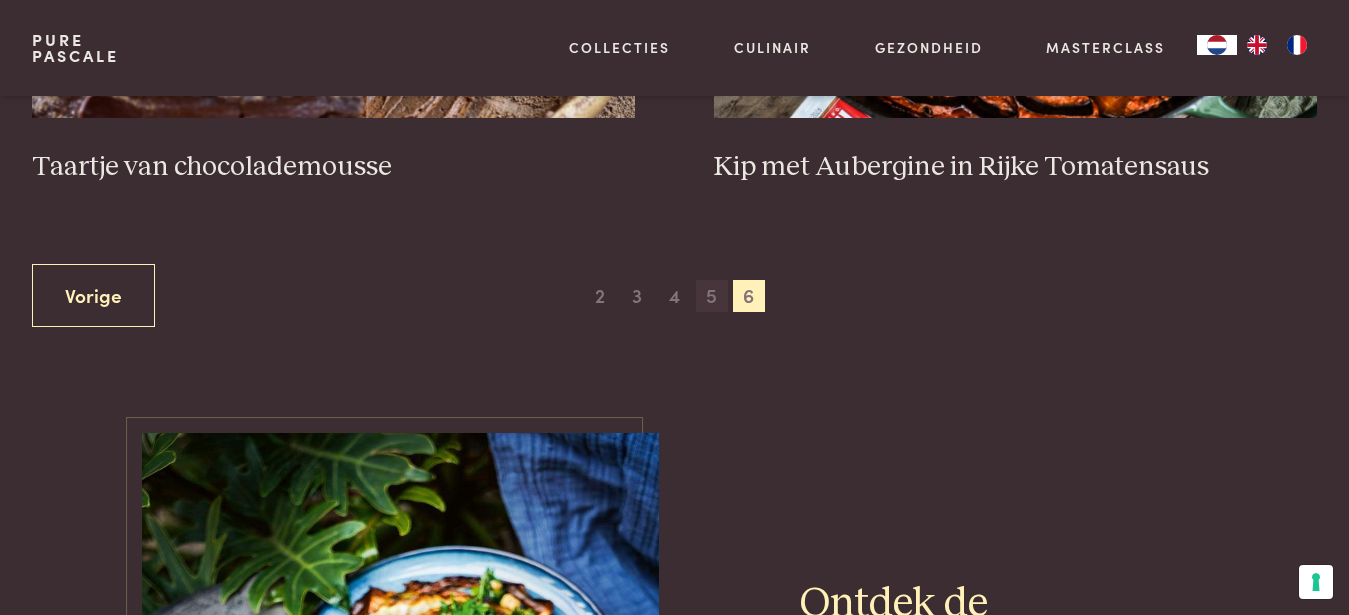 click on "5" at bounding box center (712, 296) 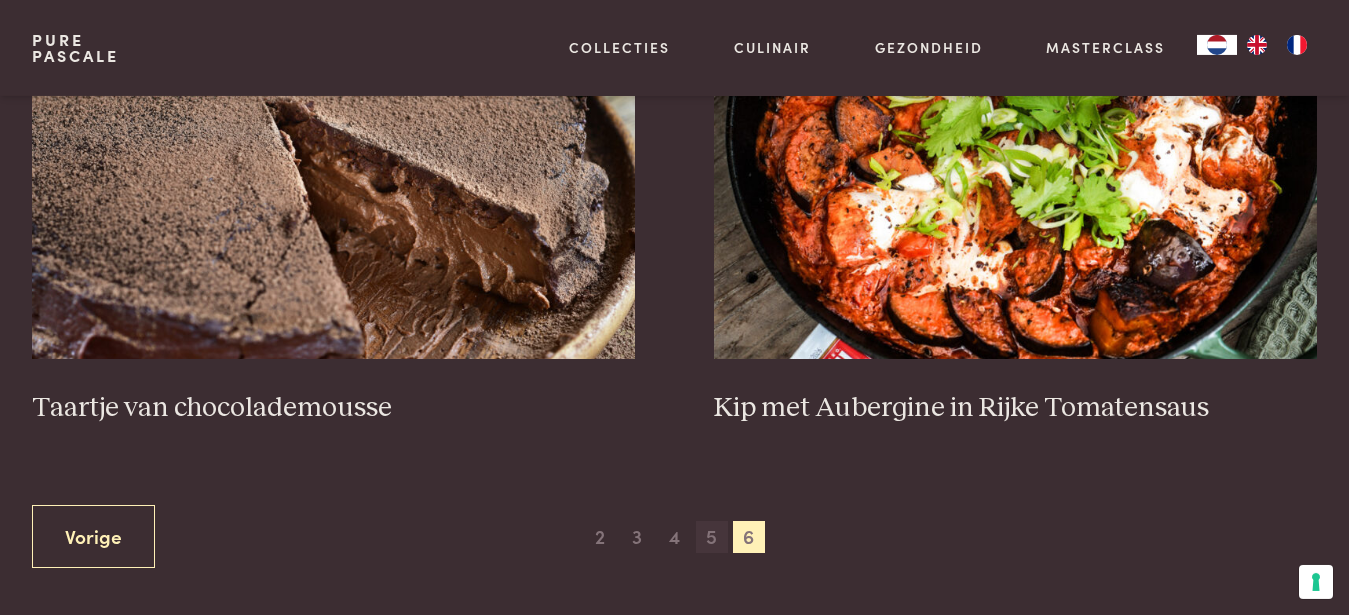 scroll, scrollTop: 969, scrollLeft: 0, axis: vertical 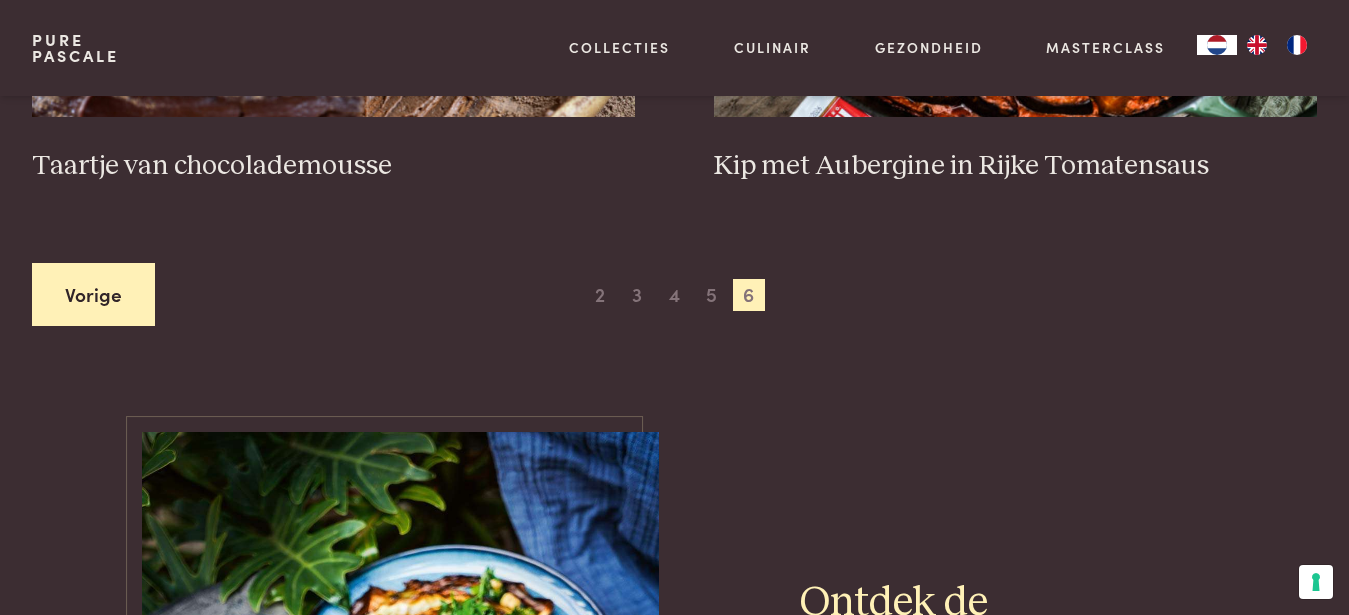 click on "Vorige" at bounding box center (93, 294) 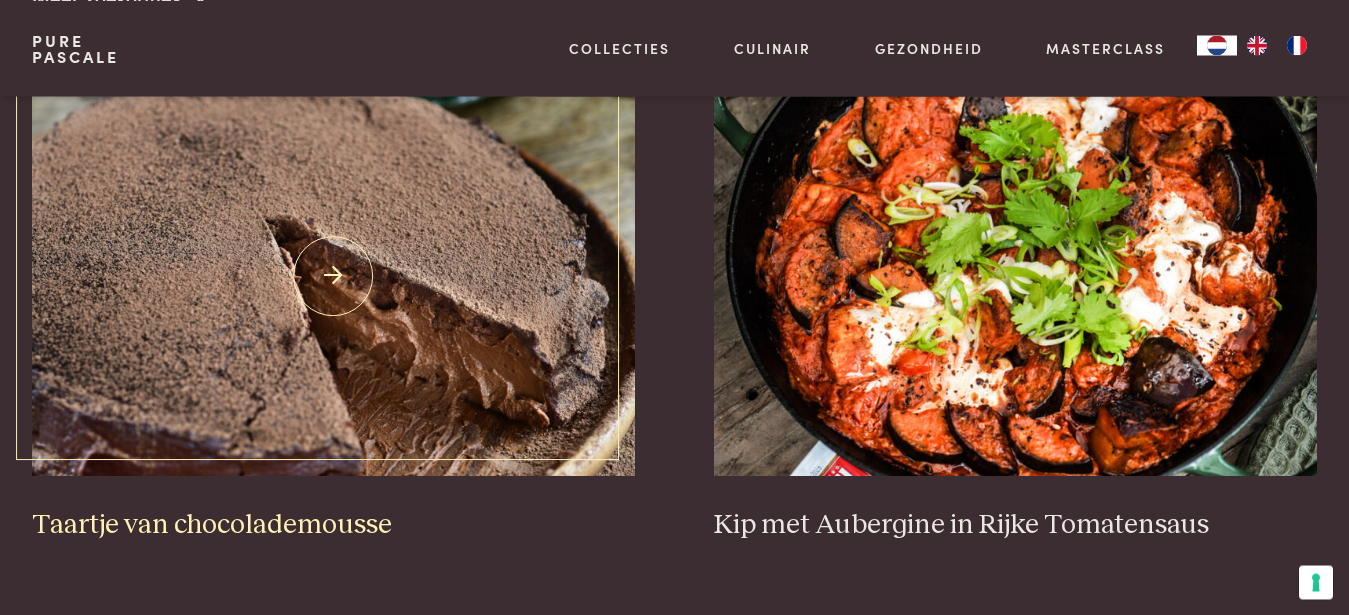 scroll, scrollTop: 765, scrollLeft: 0, axis: vertical 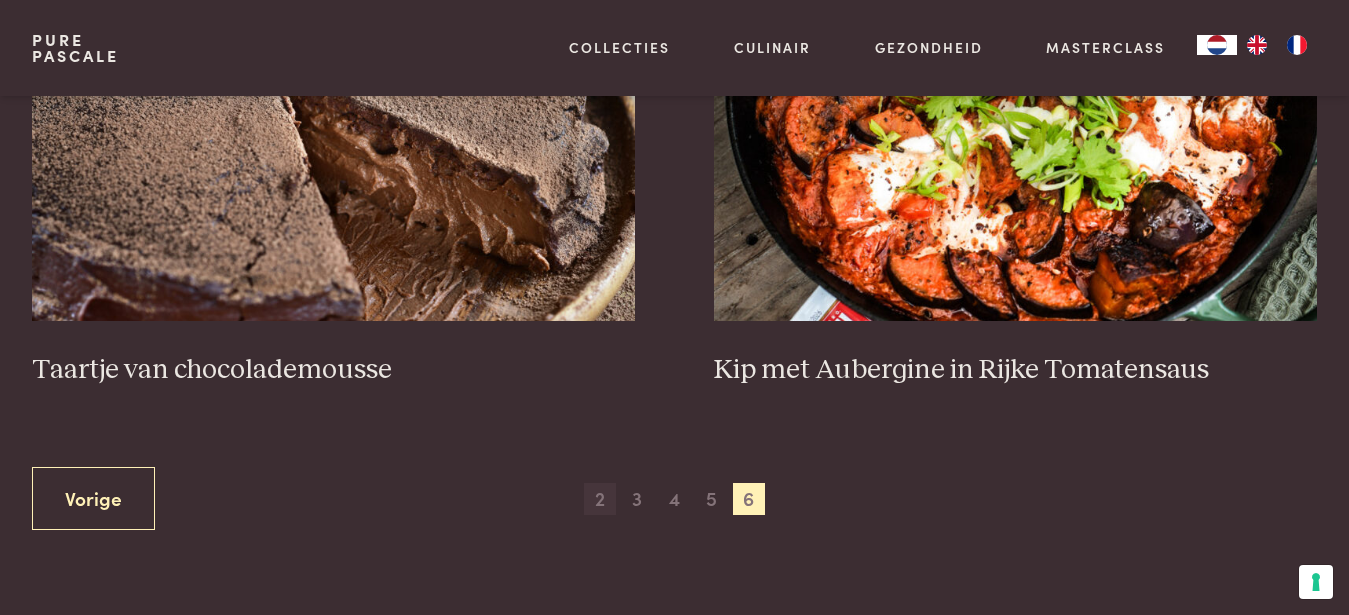 click on "2" at bounding box center (600, 499) 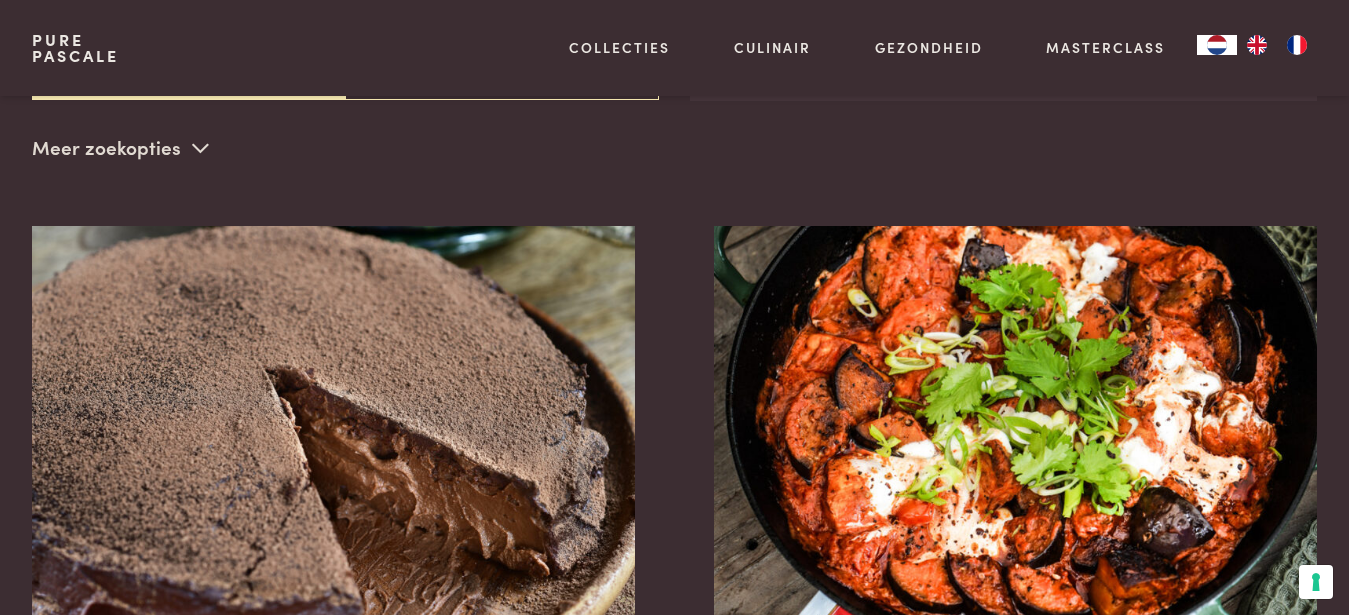 scroll, scrollTop: 459, scrollLeft: 0, axis: vertical 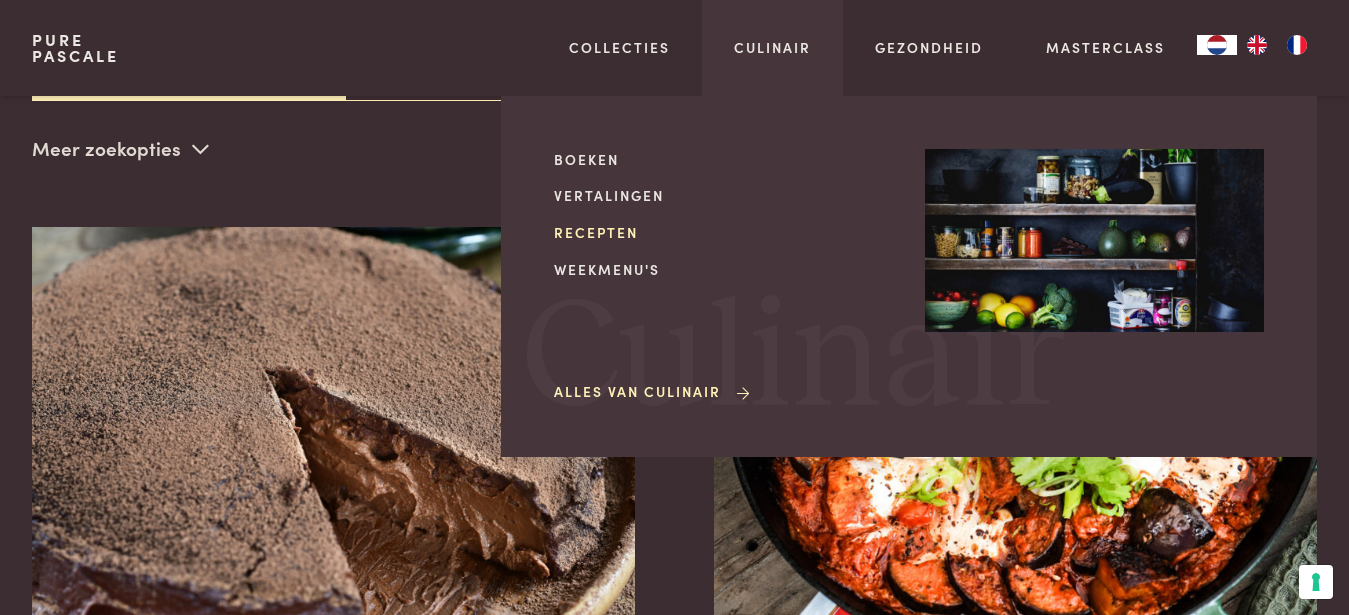 click on "Recepten" at bounding box center [723, 232] 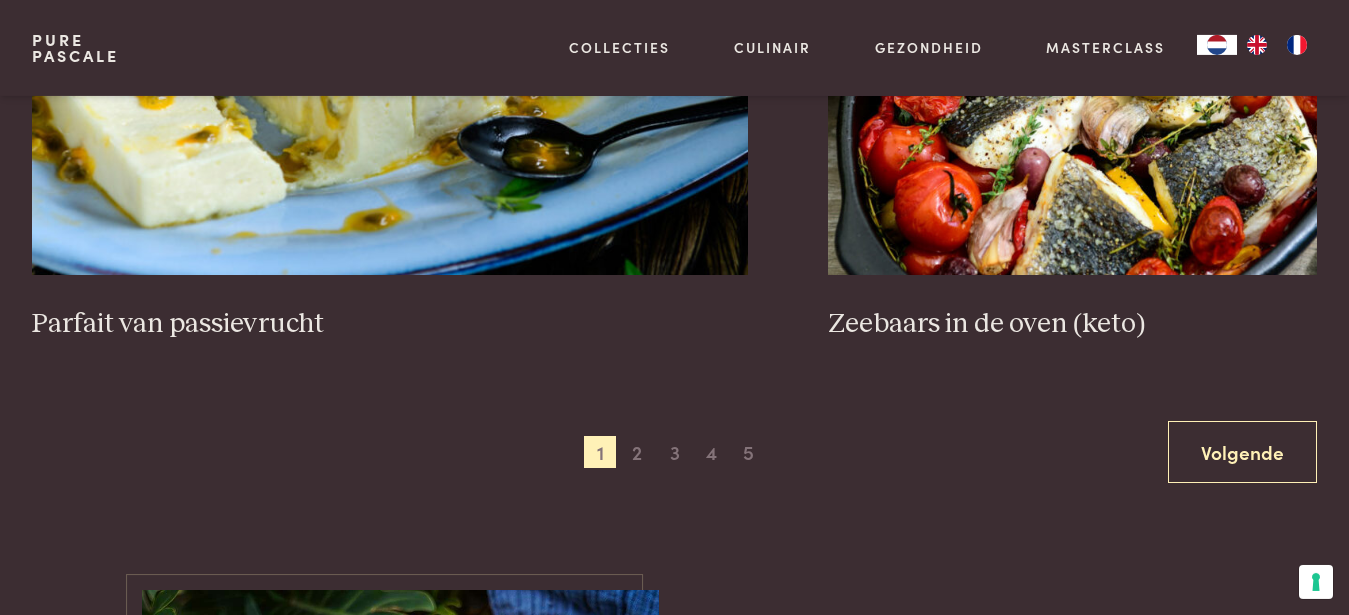 scroll, scrollTop: 3876, scrollLeft: 0, axis: vertical 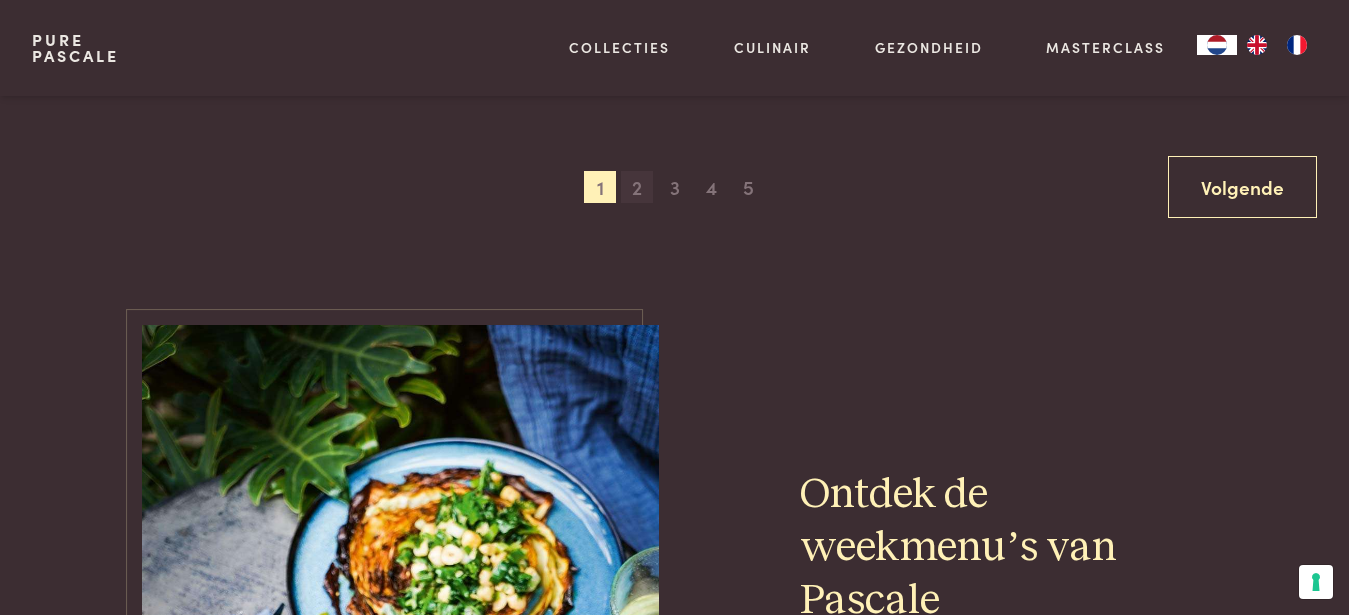 click on "2" at bounding box center (637, 187) 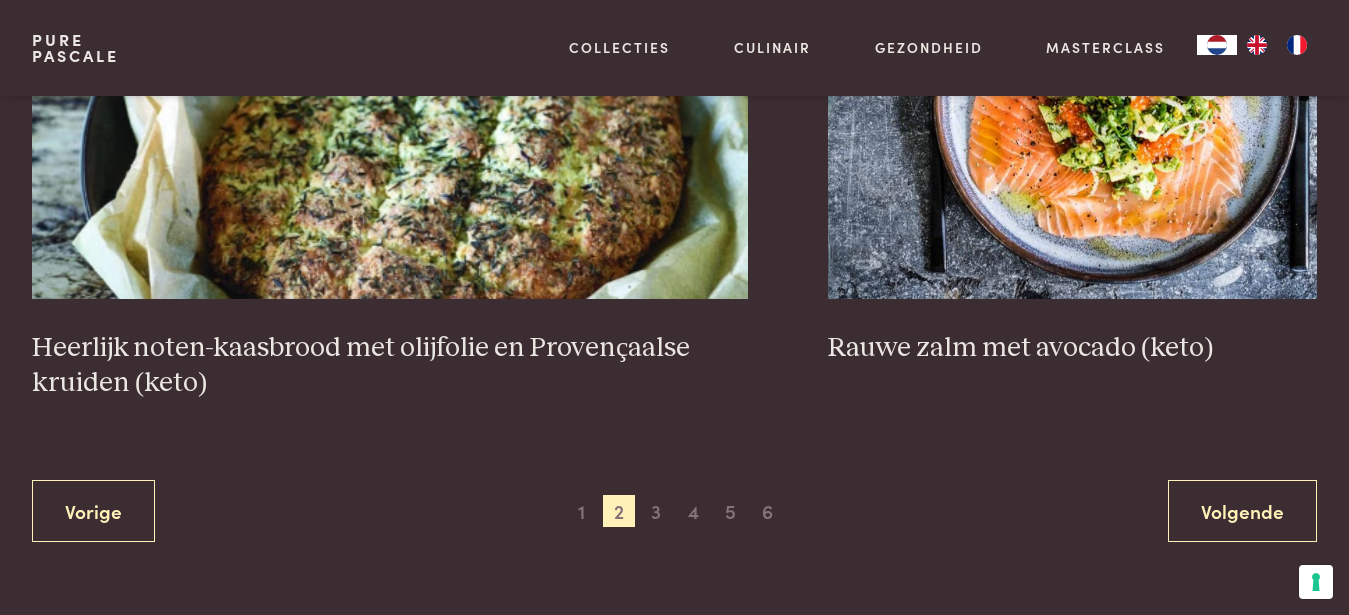 scroll, scrollTop: 3723, scrollLeft: 0, axis: vertical 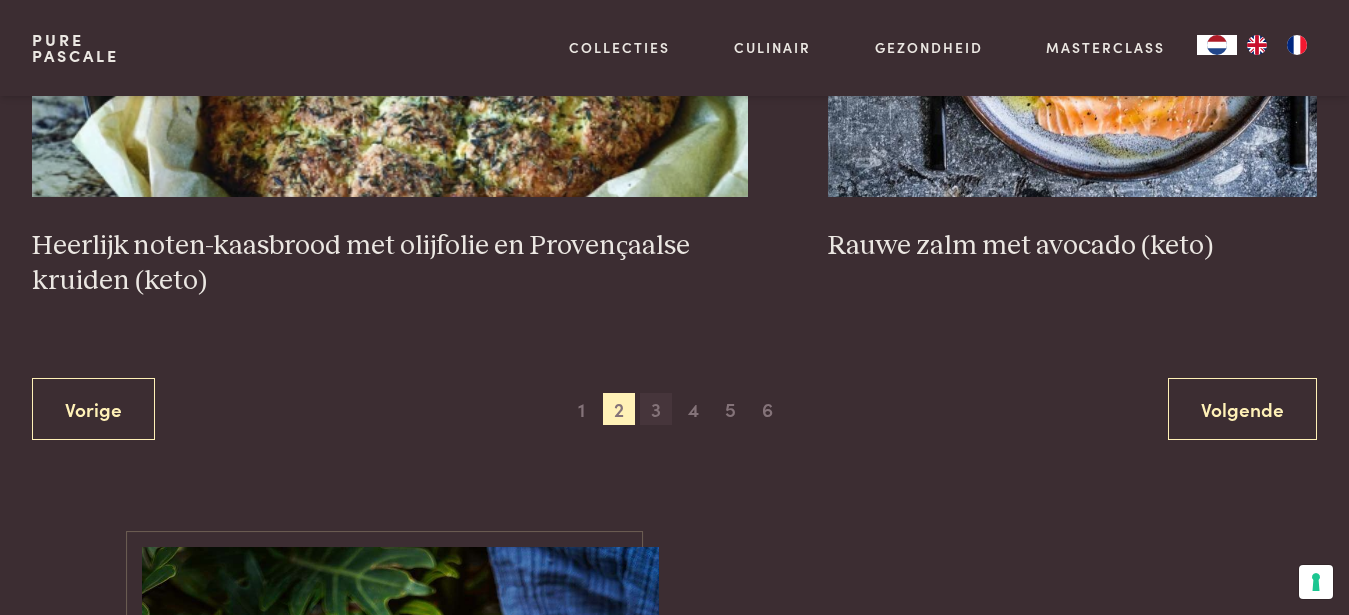 click on "3" at bounding box center (656, 409) 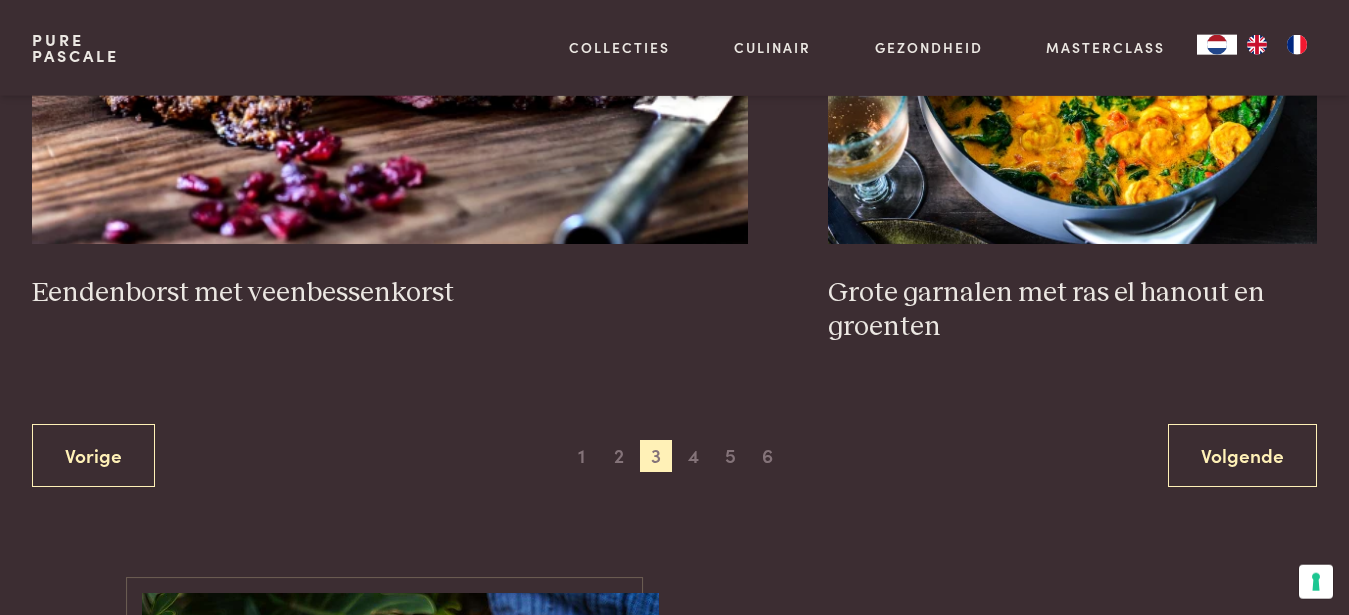 scroll, scrollTop: 3825, scrollLeft: 0, axis: vertical 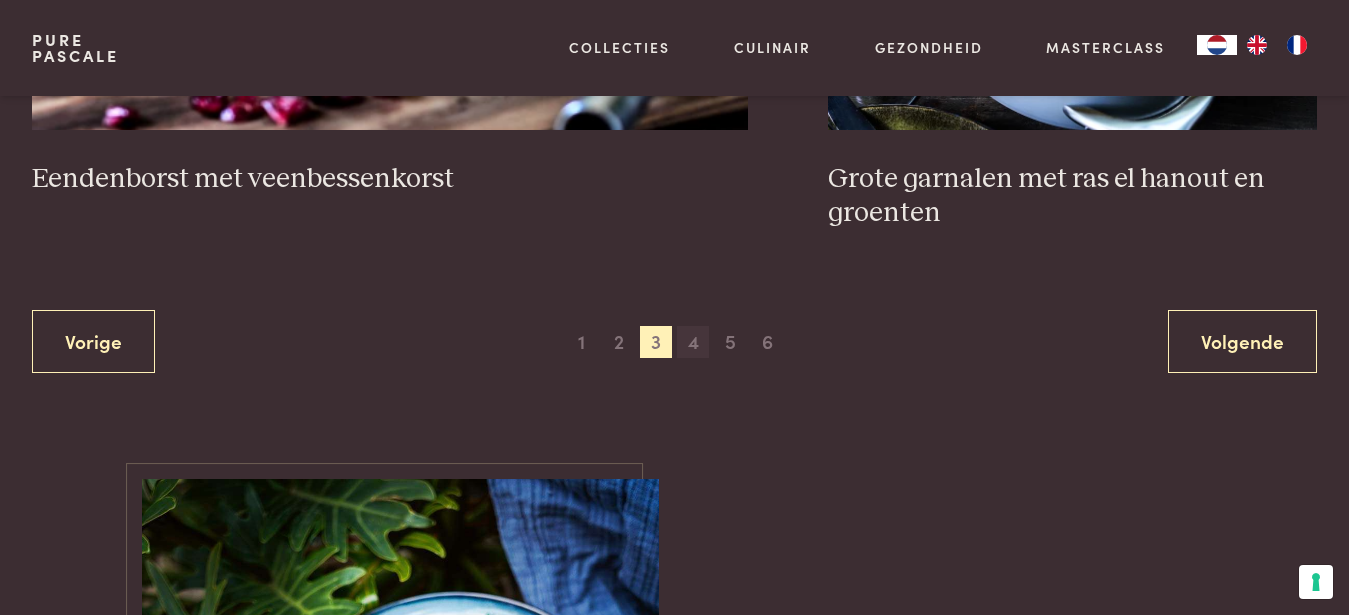 click on "4" at bounding box center [693, 342] 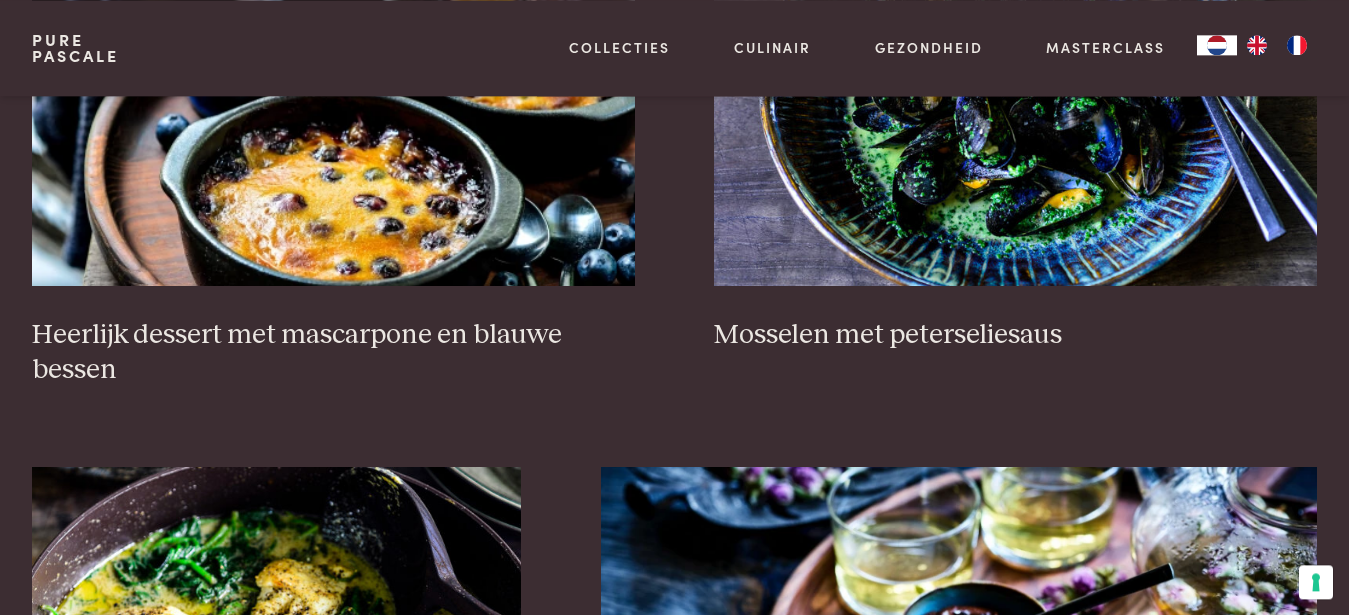 scroll, scrollTop: 663, scrollLeft: 0, axis: vertical 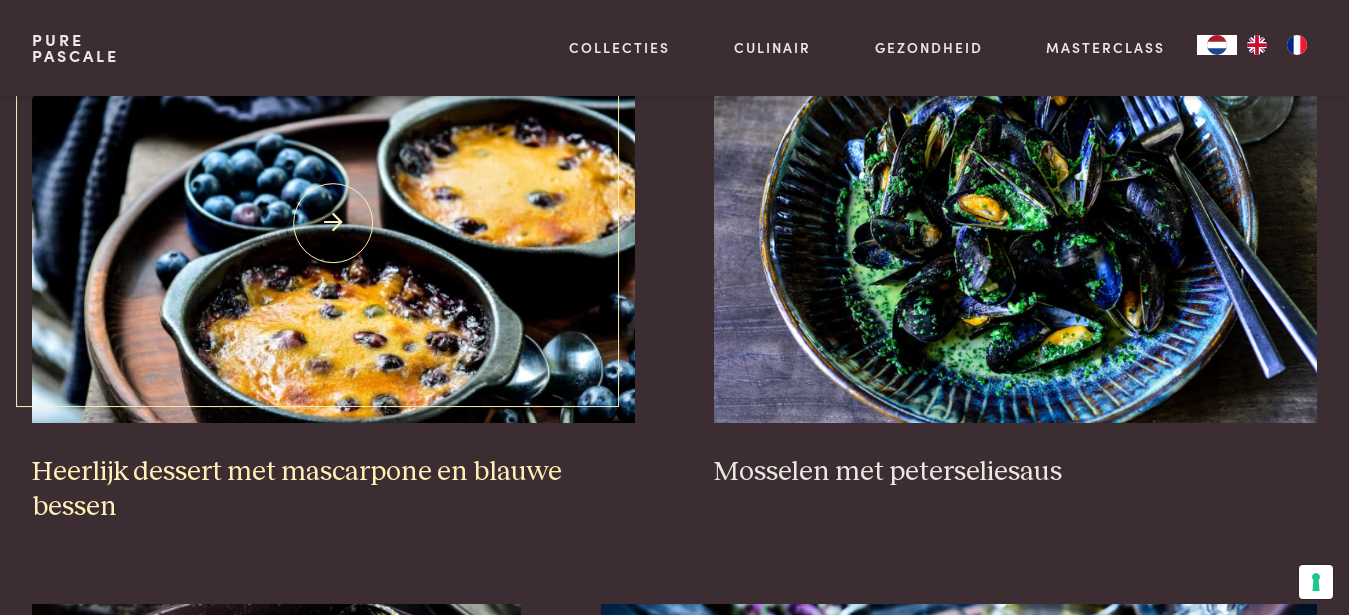 click at bounding box center [333, 223] 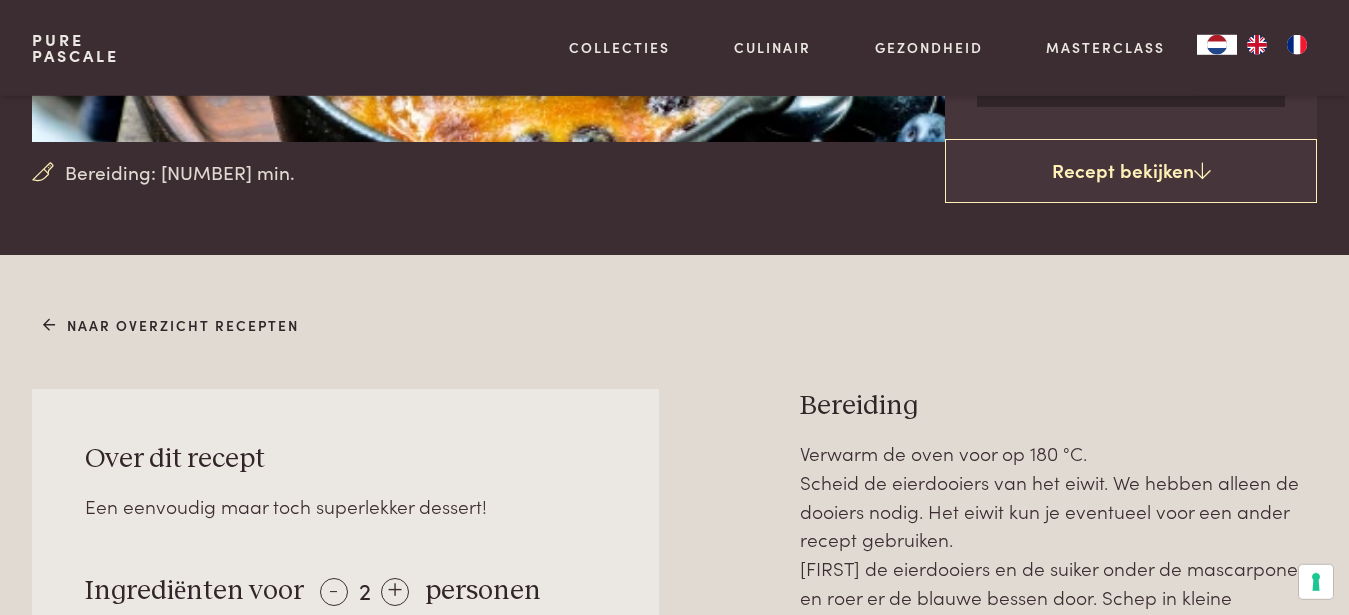 scroll, scrollTop: 714, scrollLeft: 0, axis: vertical 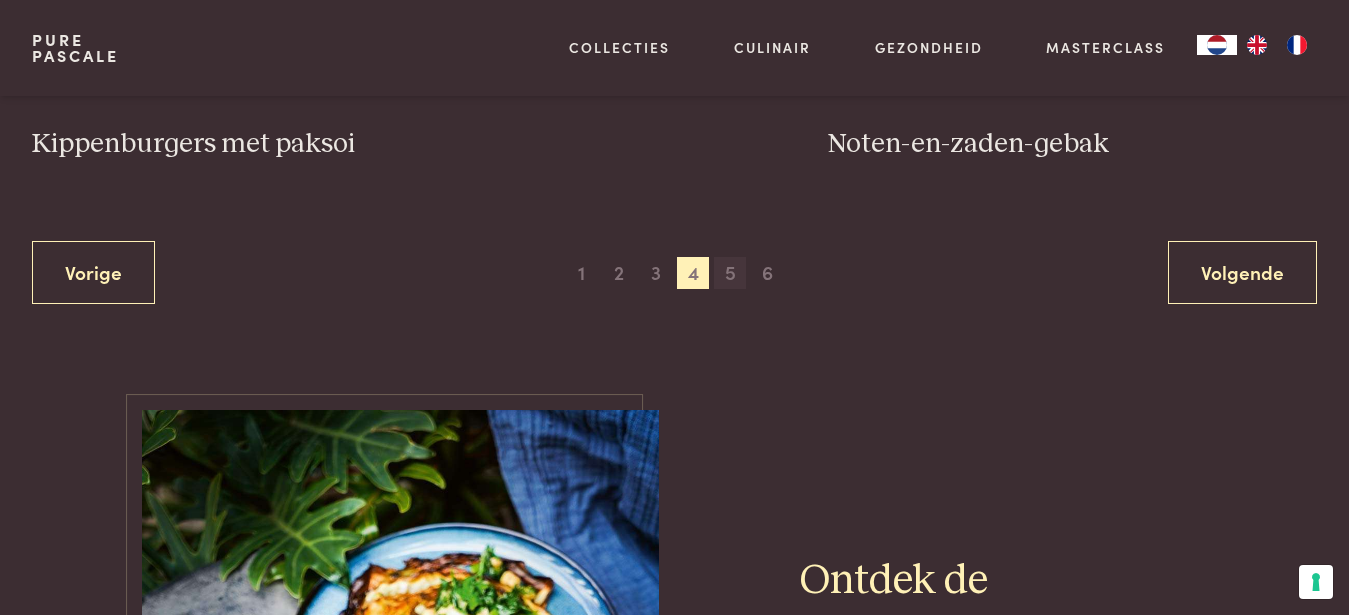 click on "5" at bounding box center [730, 273] 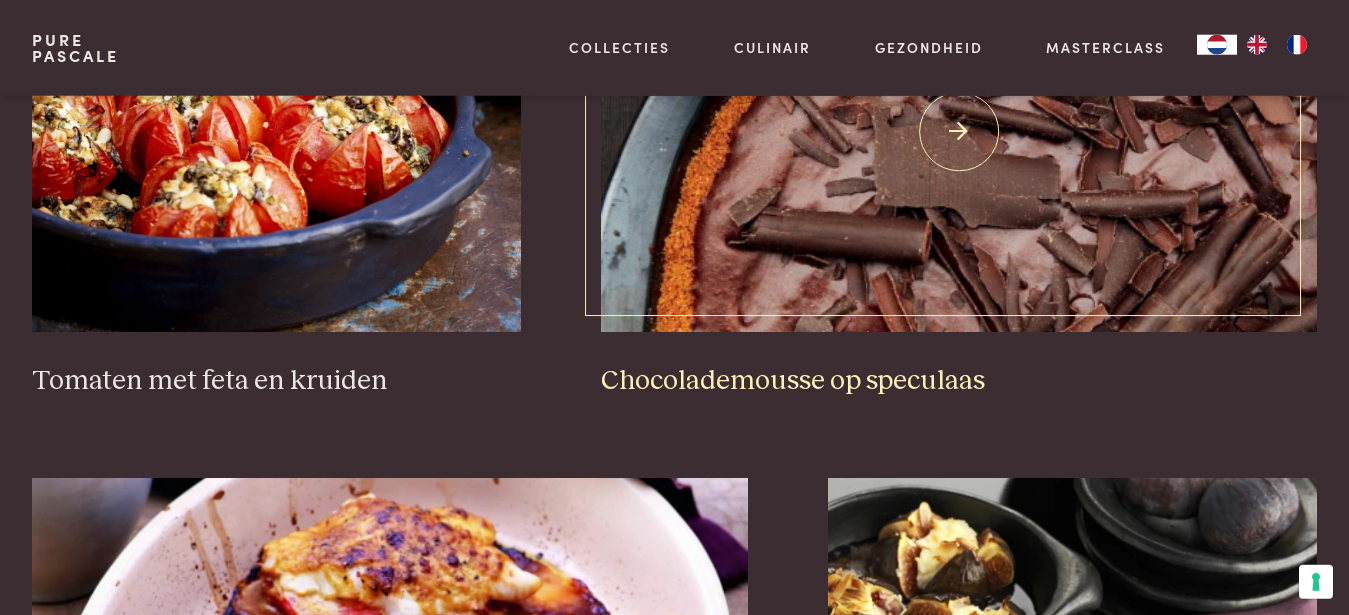 scroll, scrollTop: 3009, scrollLeft: 0, axis: vertical 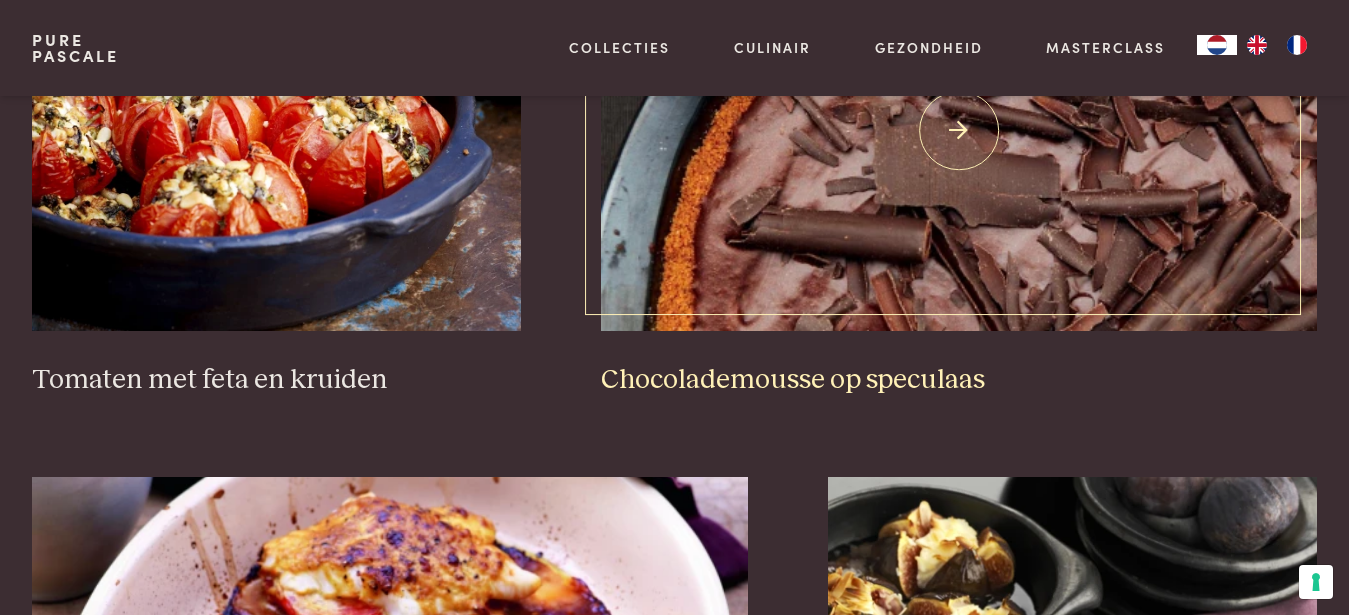 click on "Chocolademousse op speculaas" at bounding box center (959, 380) 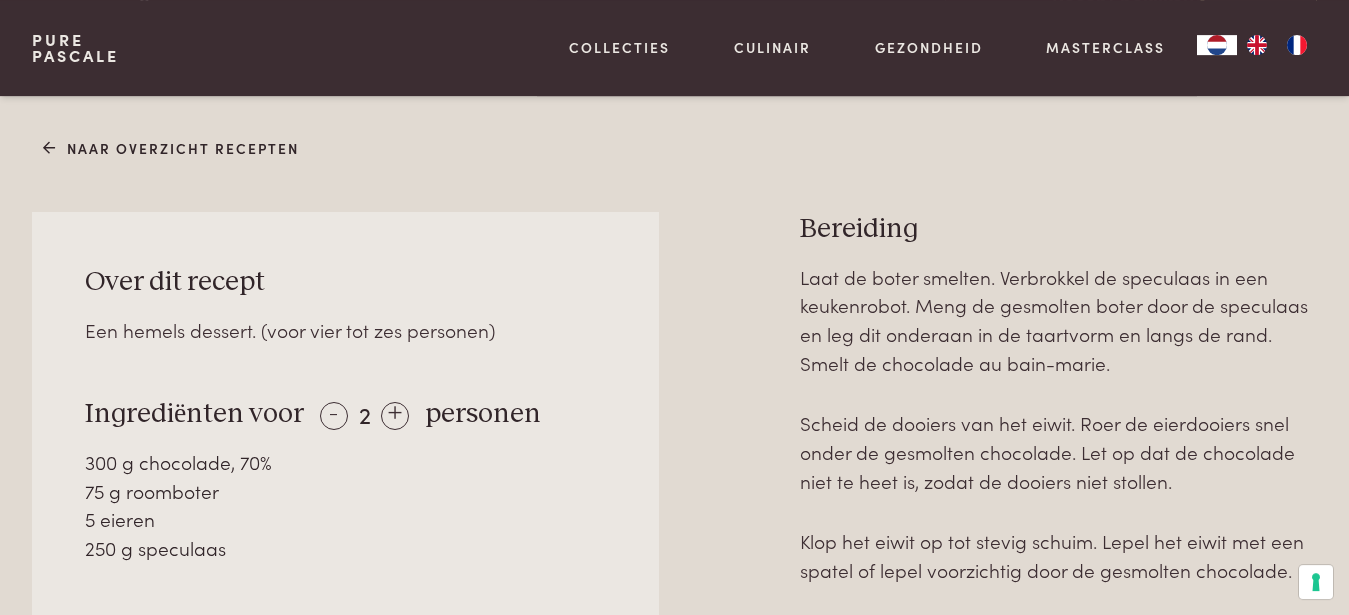 scroll, scrollTop: 816, scrollLeft: 0, axis: vertical 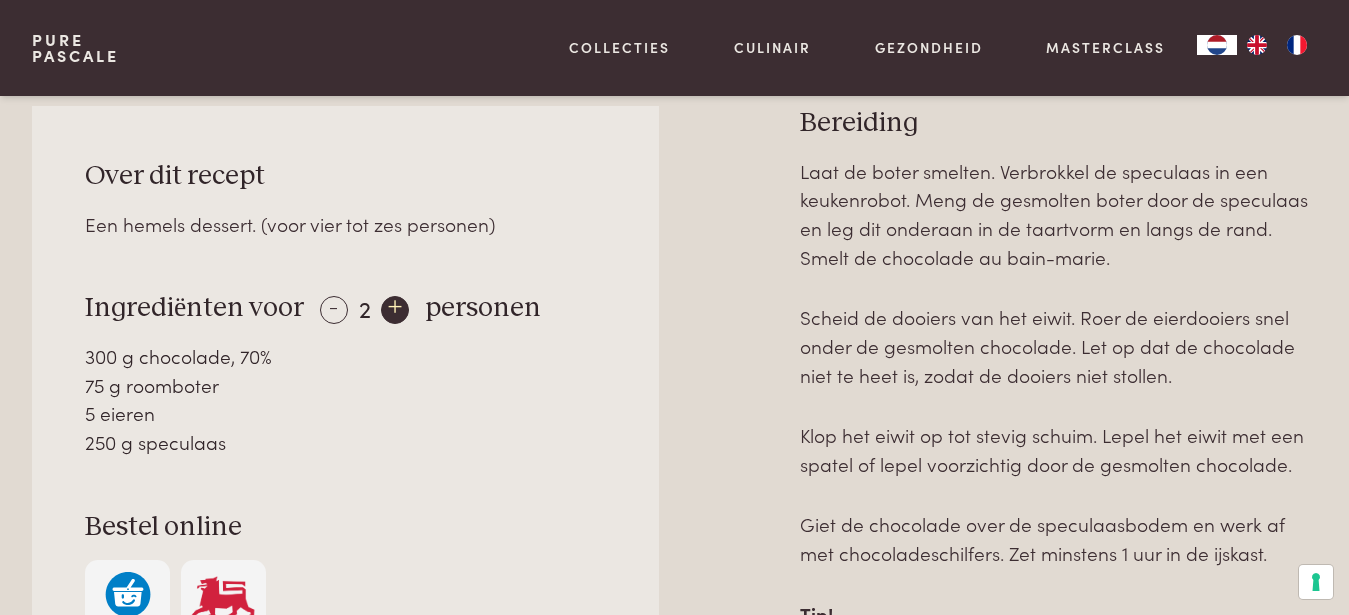 click on "+" at bounding box center (395, 310) 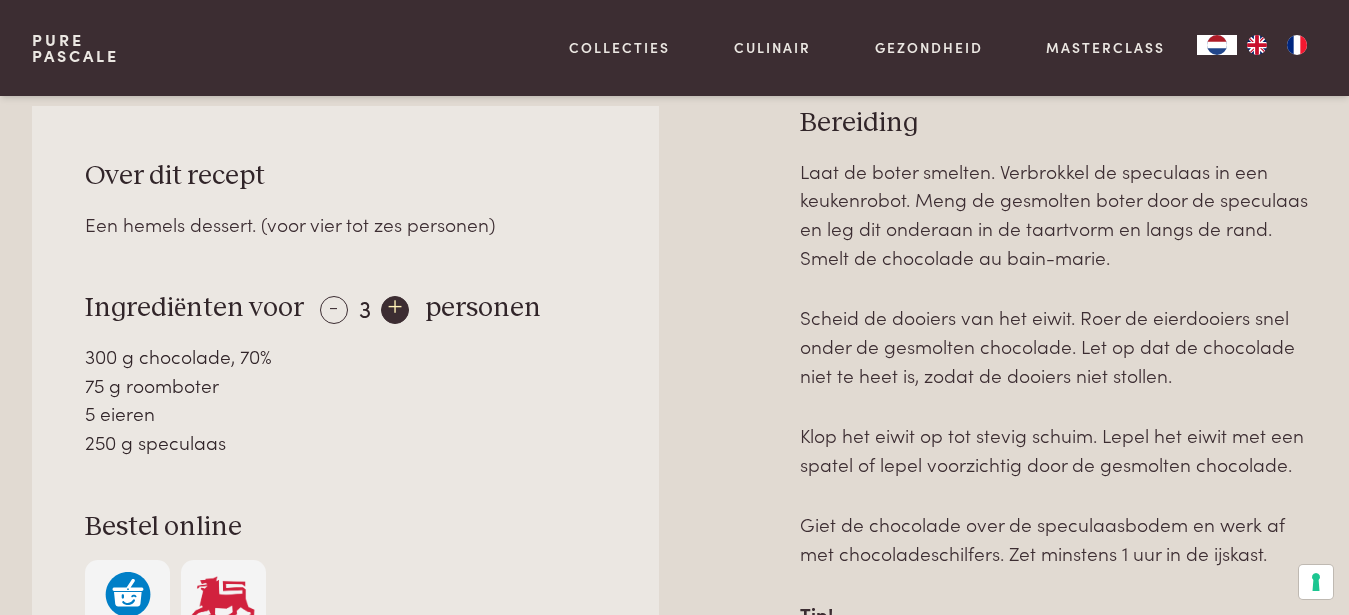 click on "+" at bounding box center (395, 310) 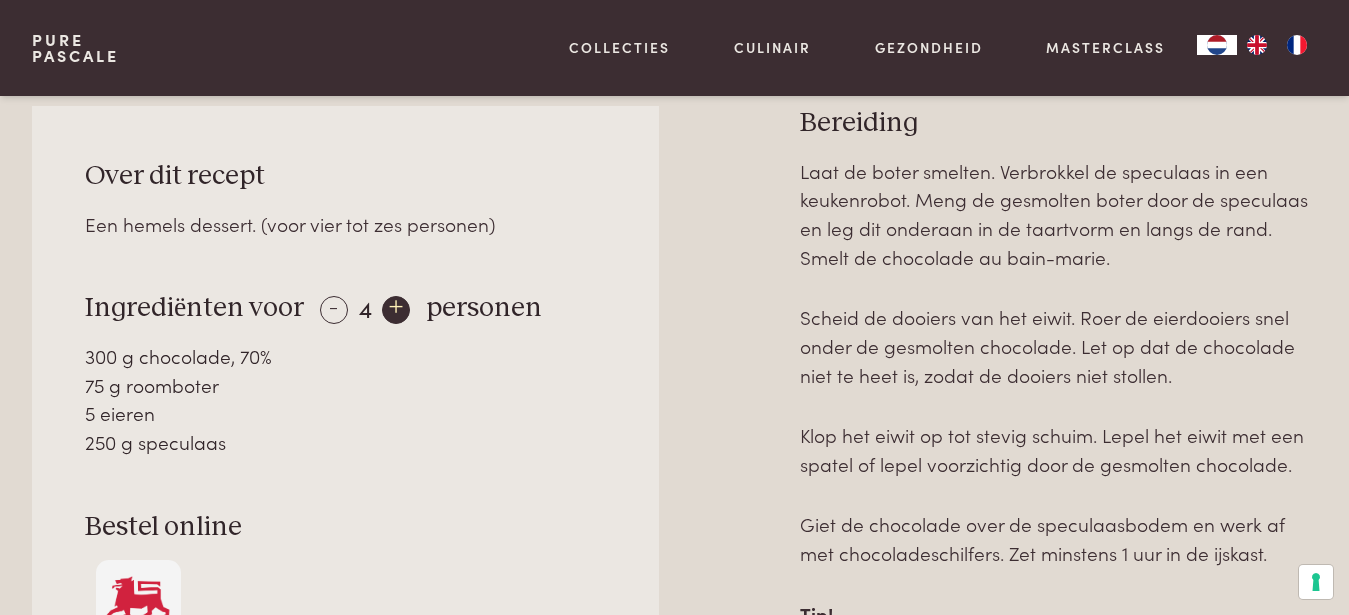 click on "+" at bounding box center [396, 310] 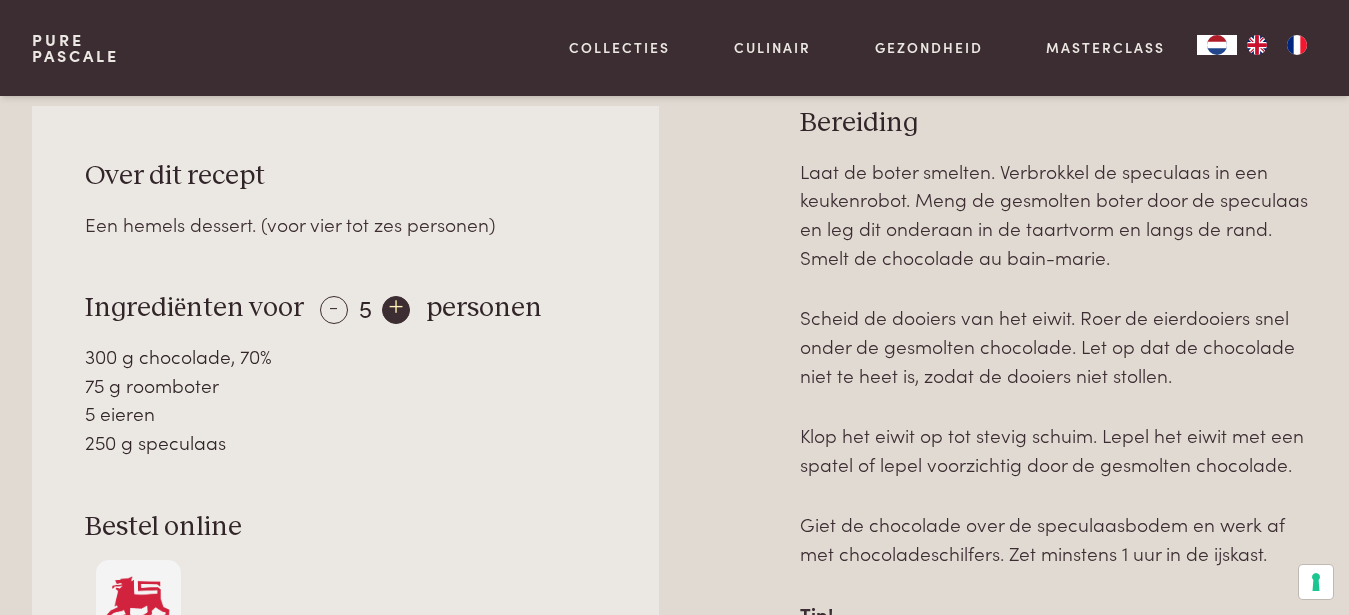 click on "+" at bounding box center (396, 310) 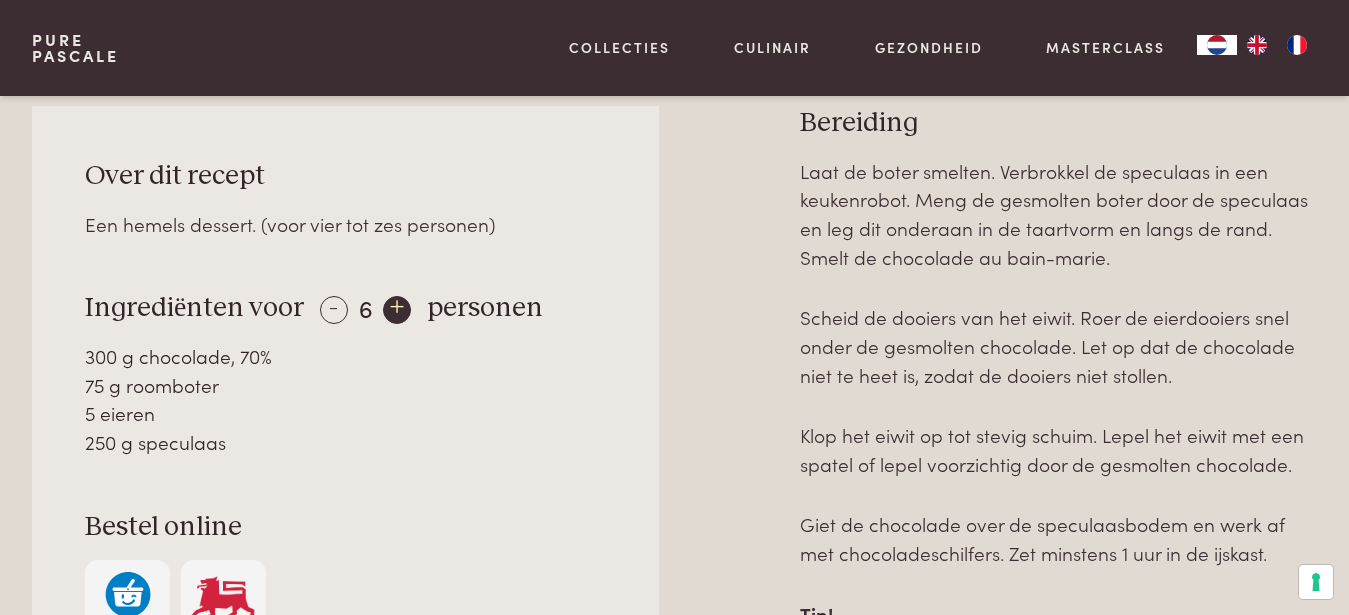 click on "+" at bounding box center (397, 310) 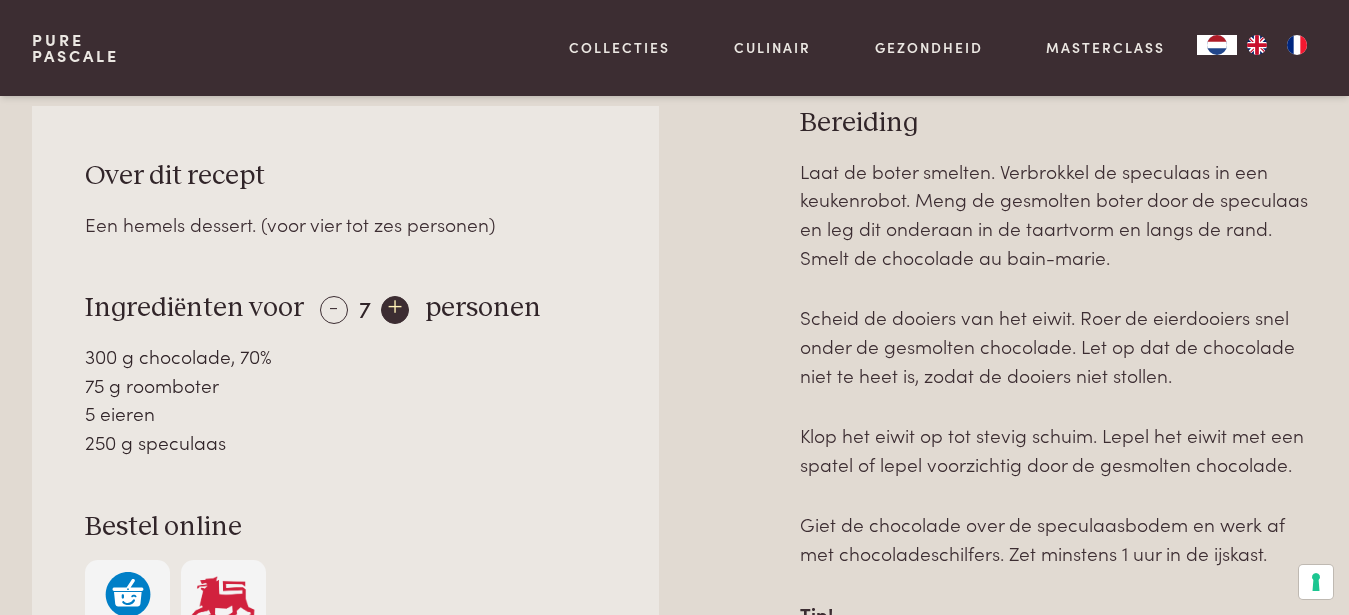 click on "+" at bounding box center (395, 310) 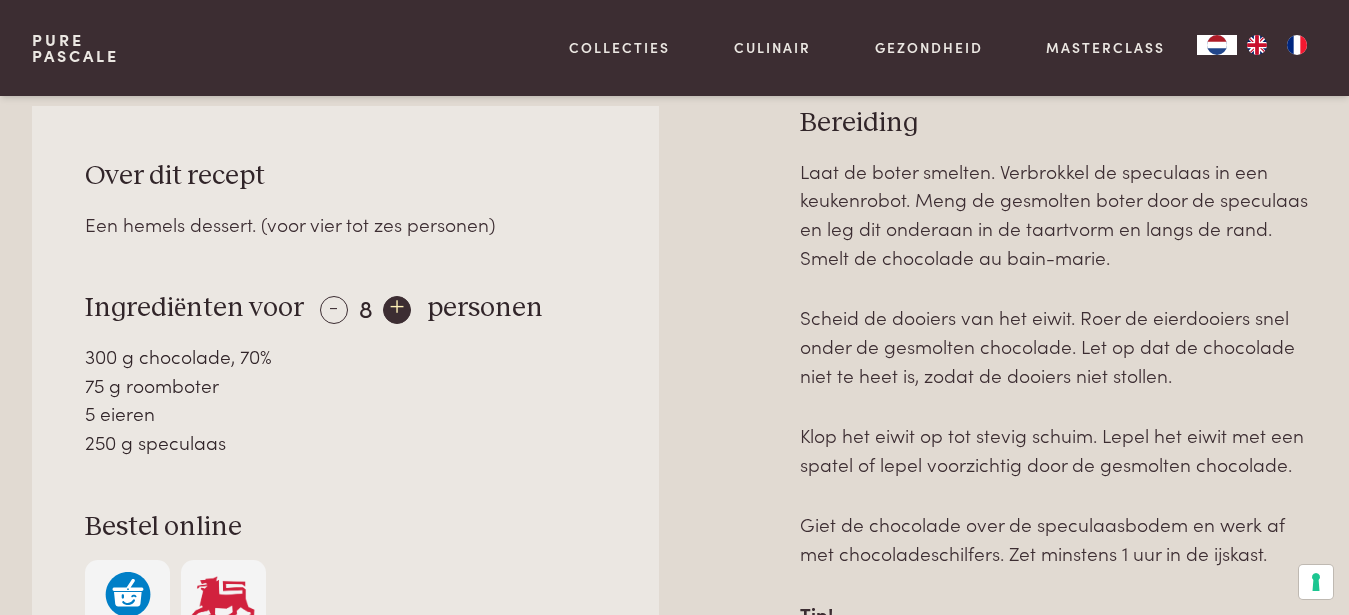 click on "+" at bounding box center [397, 310] 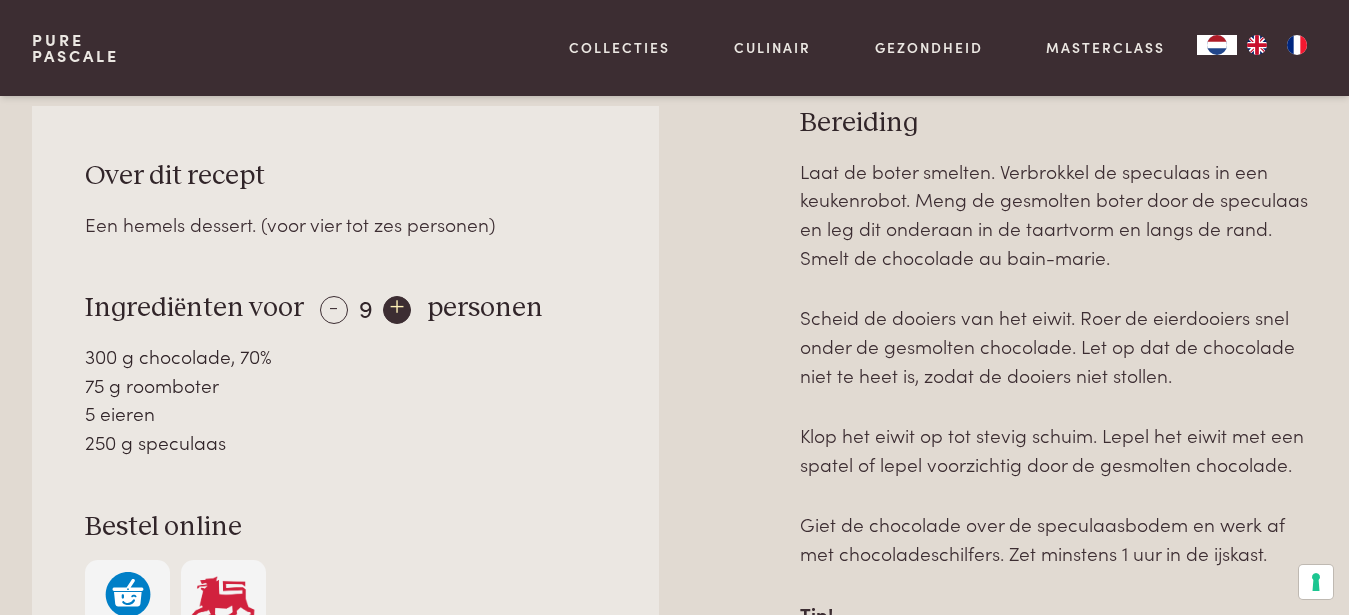 click on "+" at bounding box center (397, 310) 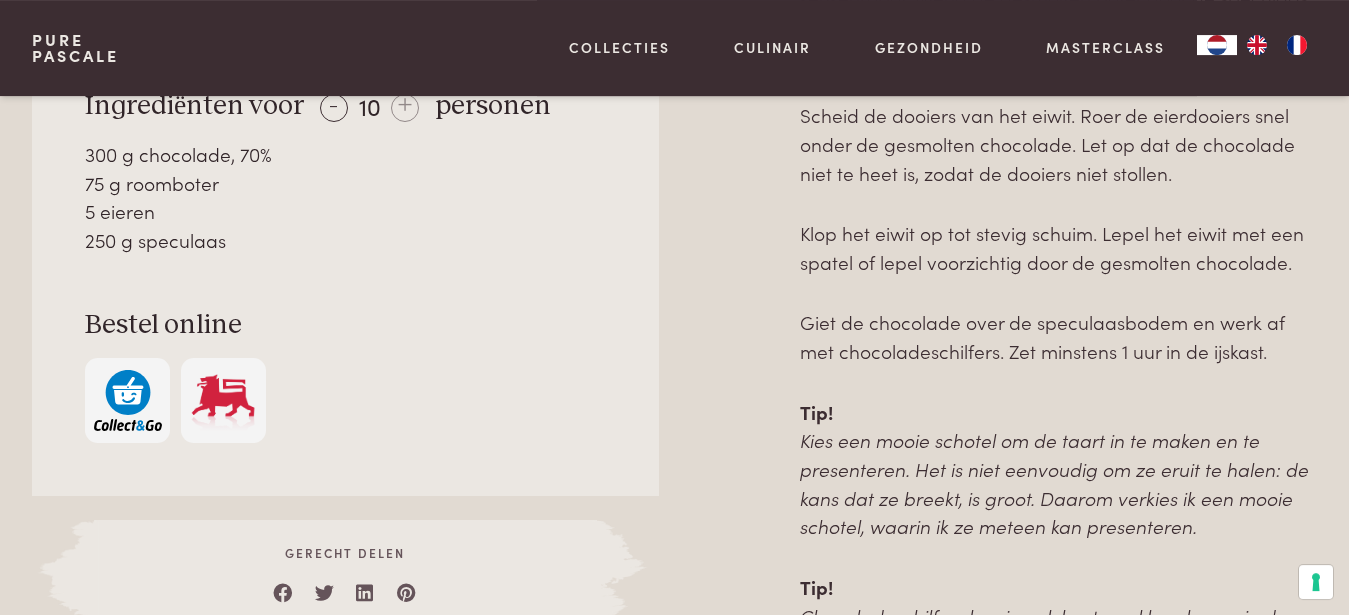 scroll, scrollTop: 1020, scrollLeft: 0, axis: vertical 